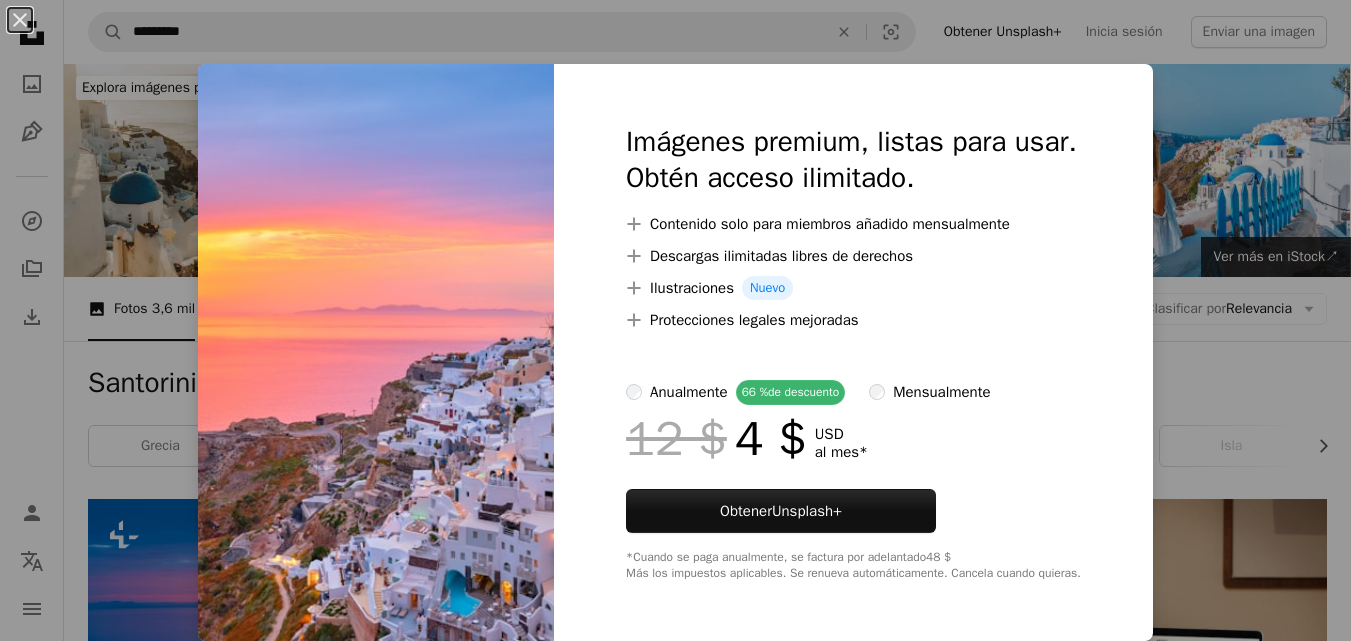 scroll, scrollTop: 778, scrollLeft: 0, axis: vertical 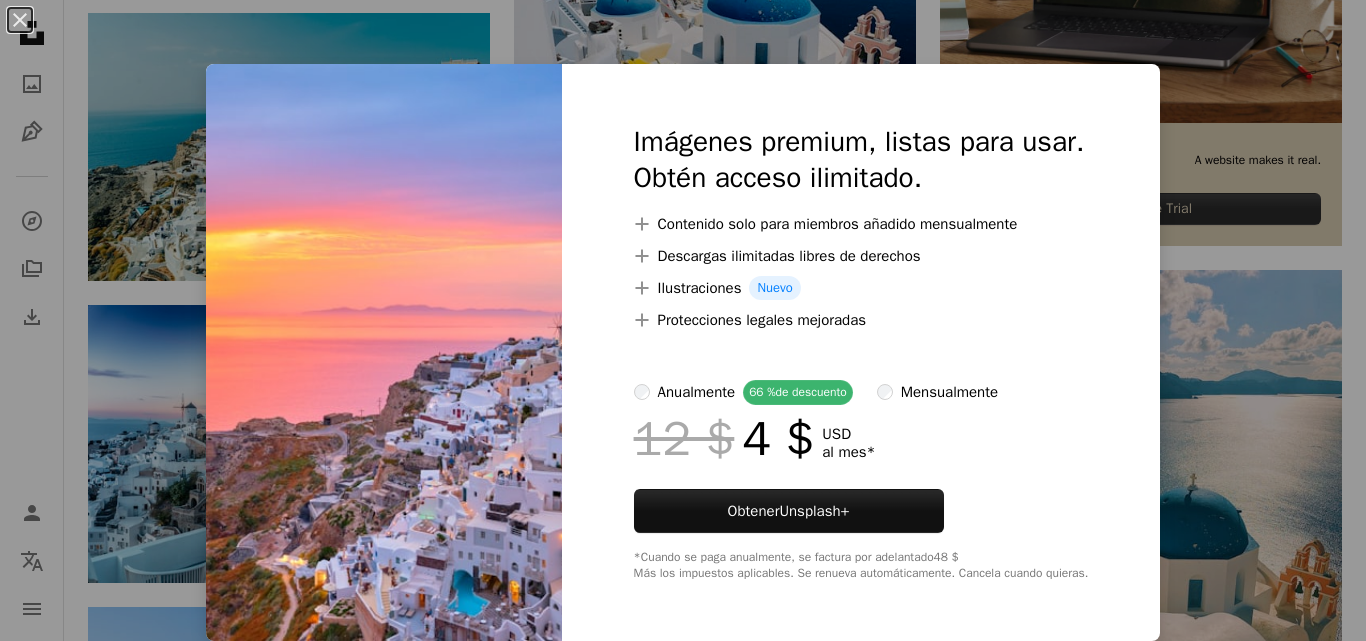 click on "An X shape Imágenes premium, listas para usar. Obtén acceso ilimitado. A plus sign Contenido solo para miembros añadido mensualmente A plus sign Descargas ilimitadas libres de derechos A plus sign Ilustraciones  Nuevo A plus sign Protecciones legales mejoradas anualmente 66 %  de descuento mensualmente 12 $   4 $ USD al mes * Obtener  Unsplash+ *Cuando se paga anualmente, se factura por adelantado  48 $ Más los impuestos aplicables. Se renueva automáticamente. Cancela cuando quieras." at bounding box center (683, 320) 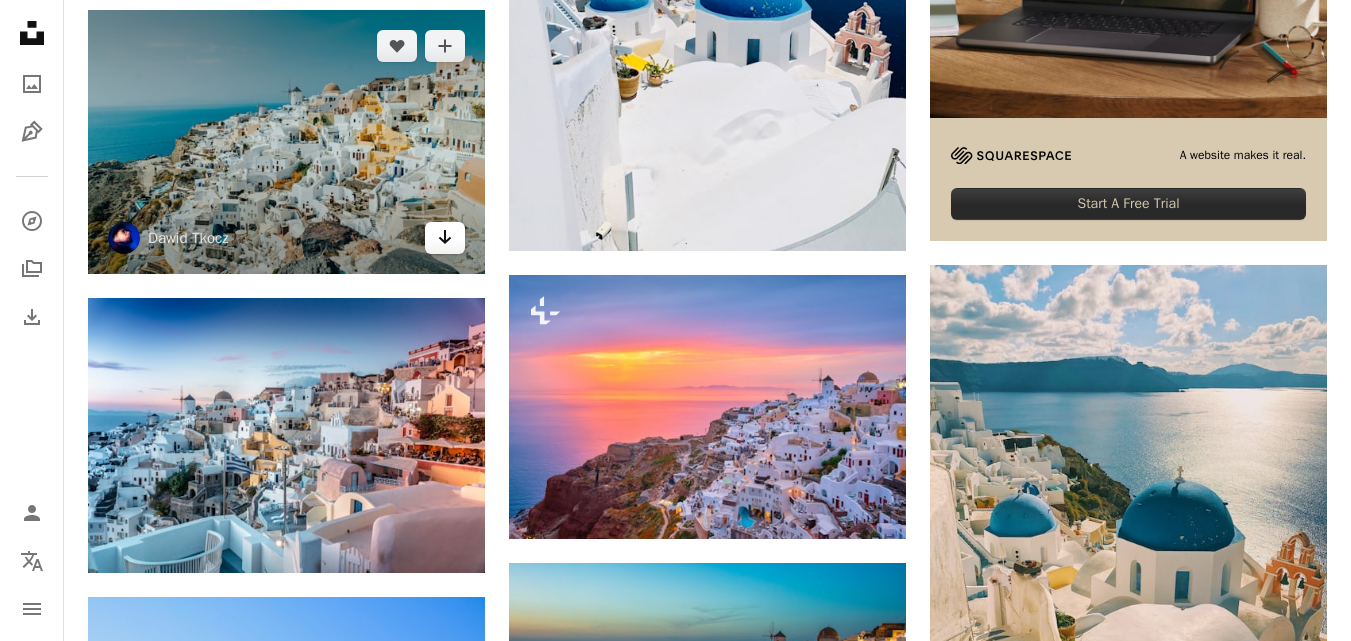 scroll, scrollTop: 0, scrollLeft: 0, axis: both 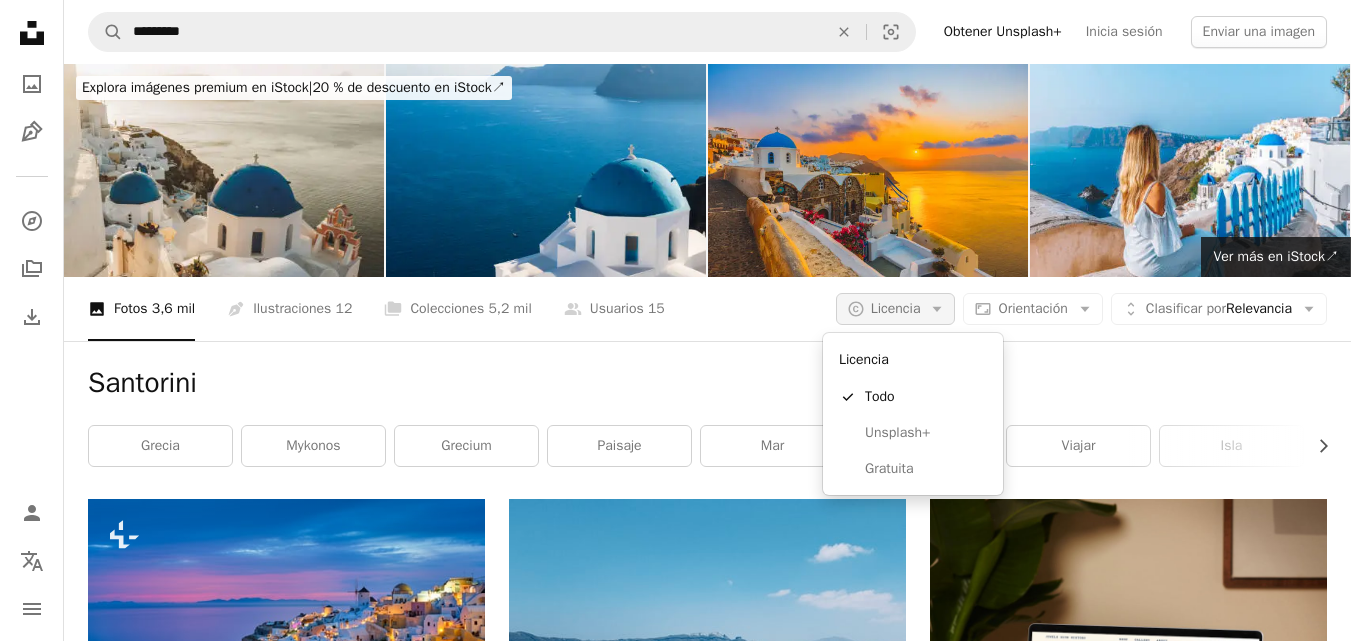 click on "Licencia" at bounding box center [896, 308] 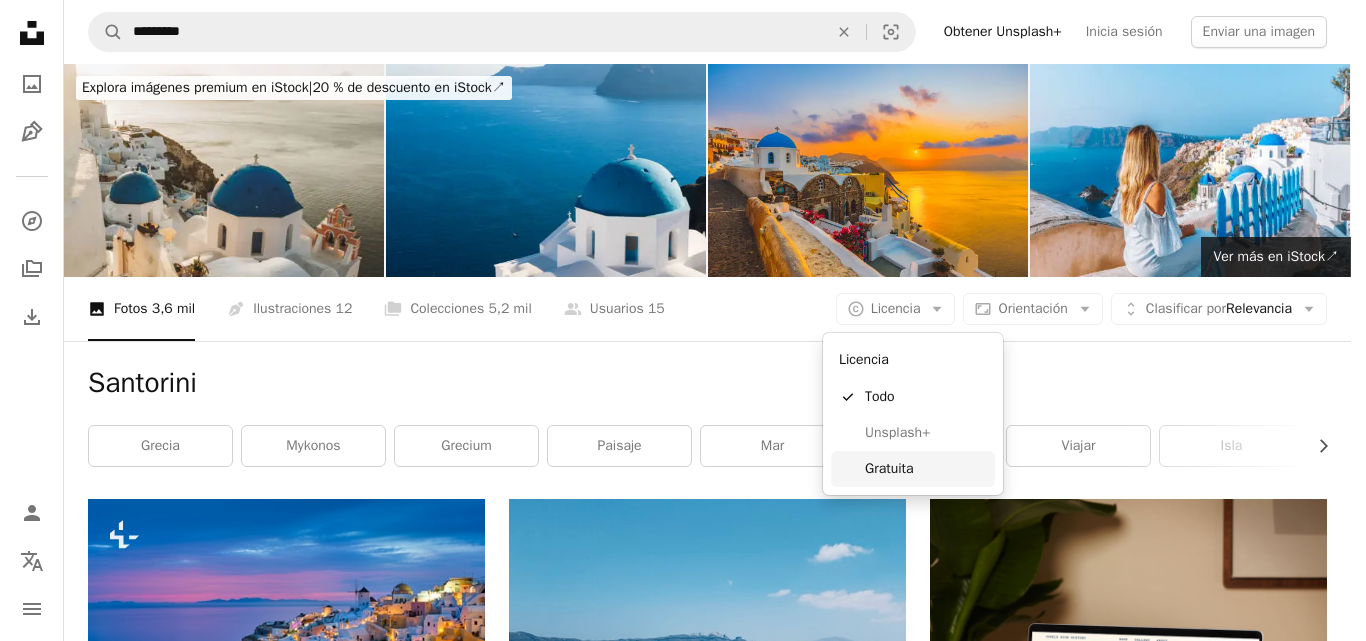 click on "Gratuita" at bounding box center (926, 469) 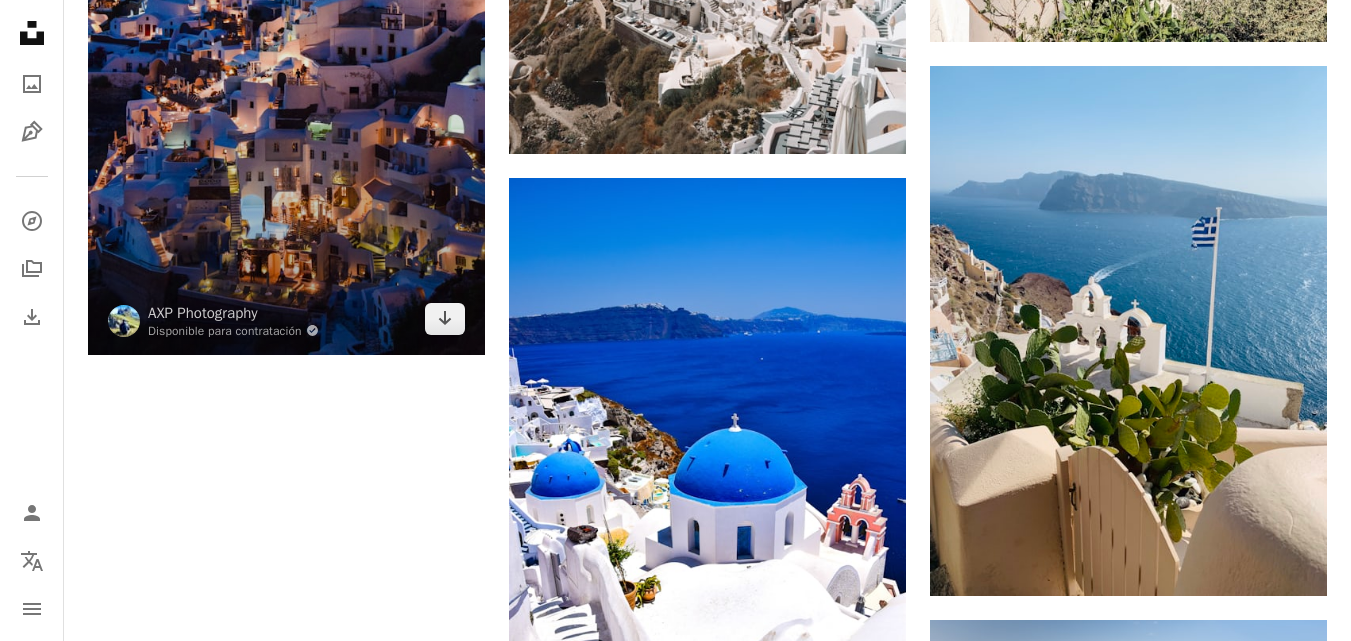 scroll, scrollTop: 3014, scrollLeft: 0, axis: vertical 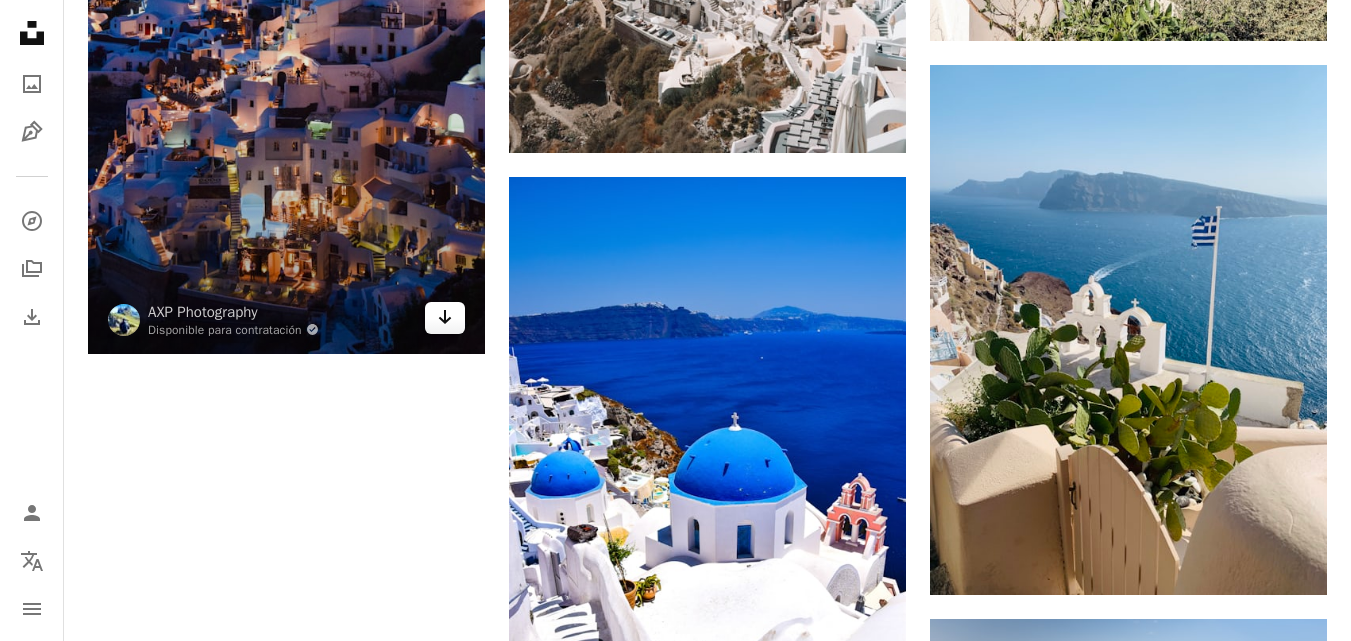 click on "Arrow pointing down" 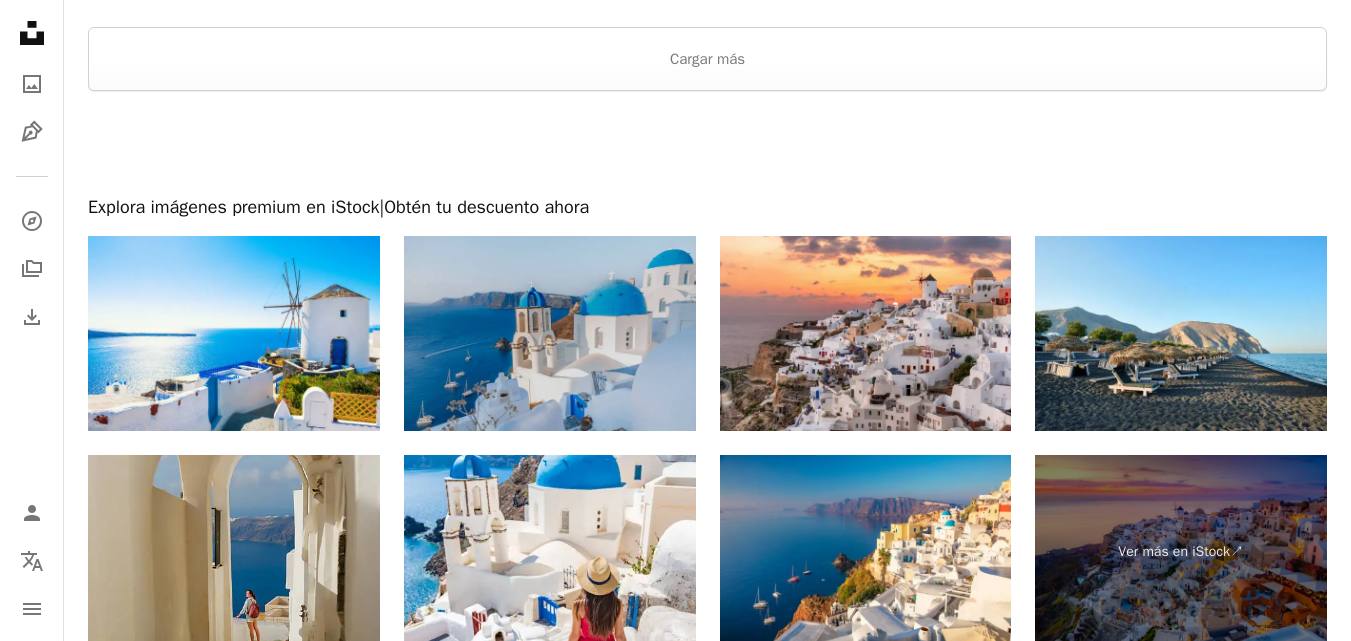 scroll, scrollTop: 3912, scrollLeft: 0, axis: vertical 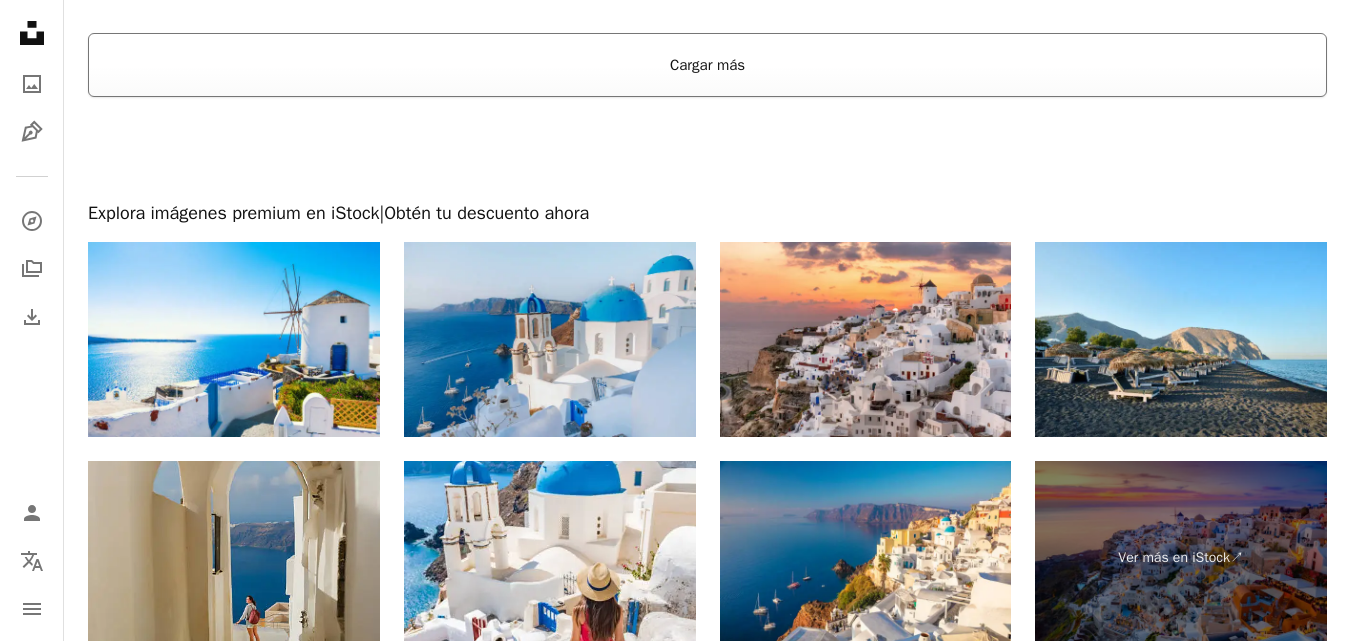 click on "Cargar más" at bounding box center (707, 65) 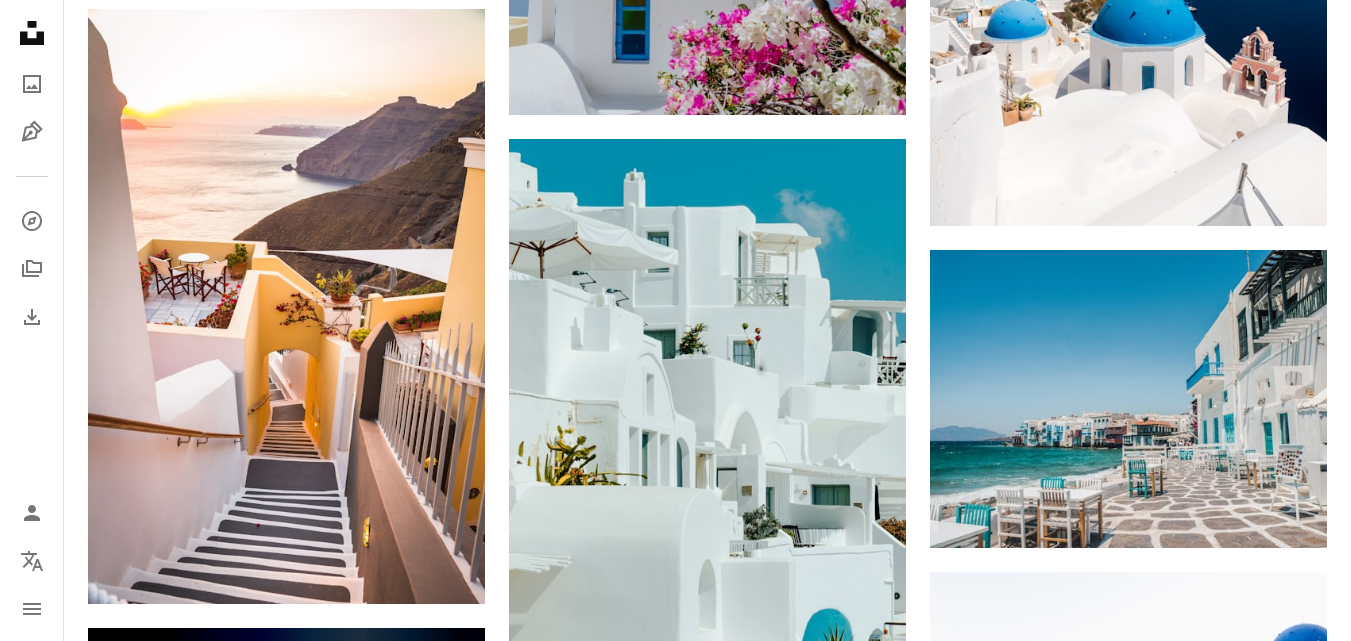 scroll, scrollTop: 4282, scrollLeft: 0, axis: vertical 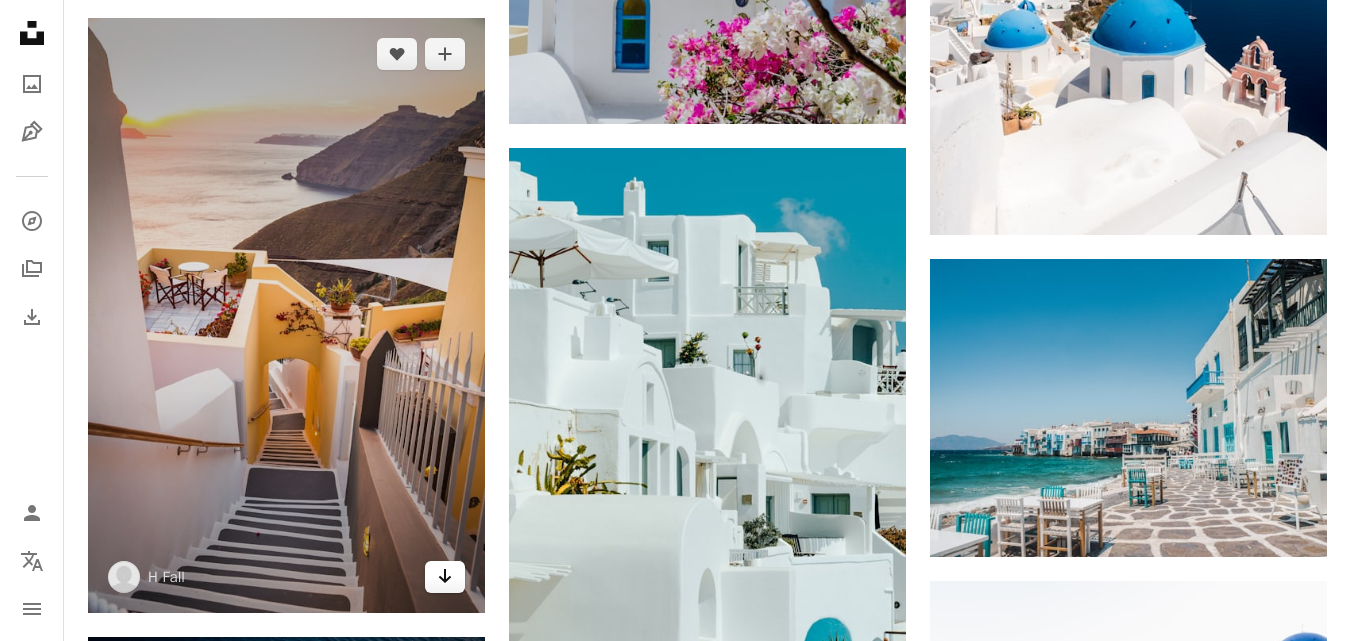 click on "Arrow pointing down" 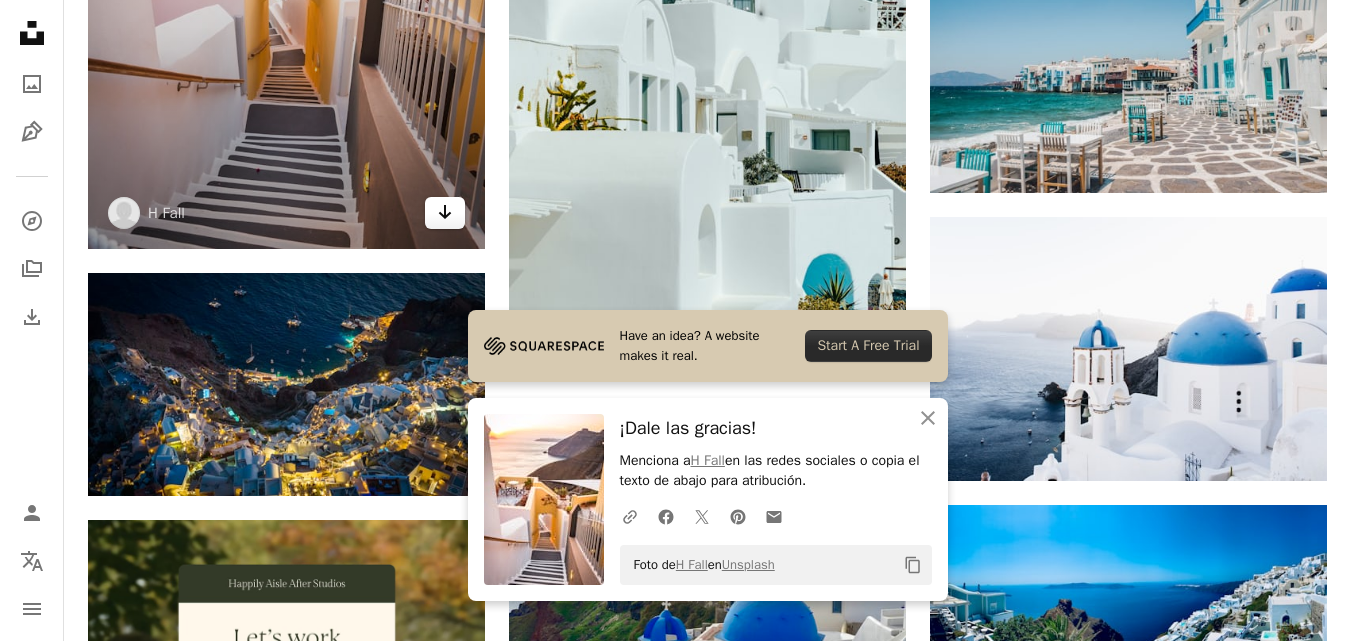 scroll, scrollTop: 4830, scrollLeft: 0, axis: vertical 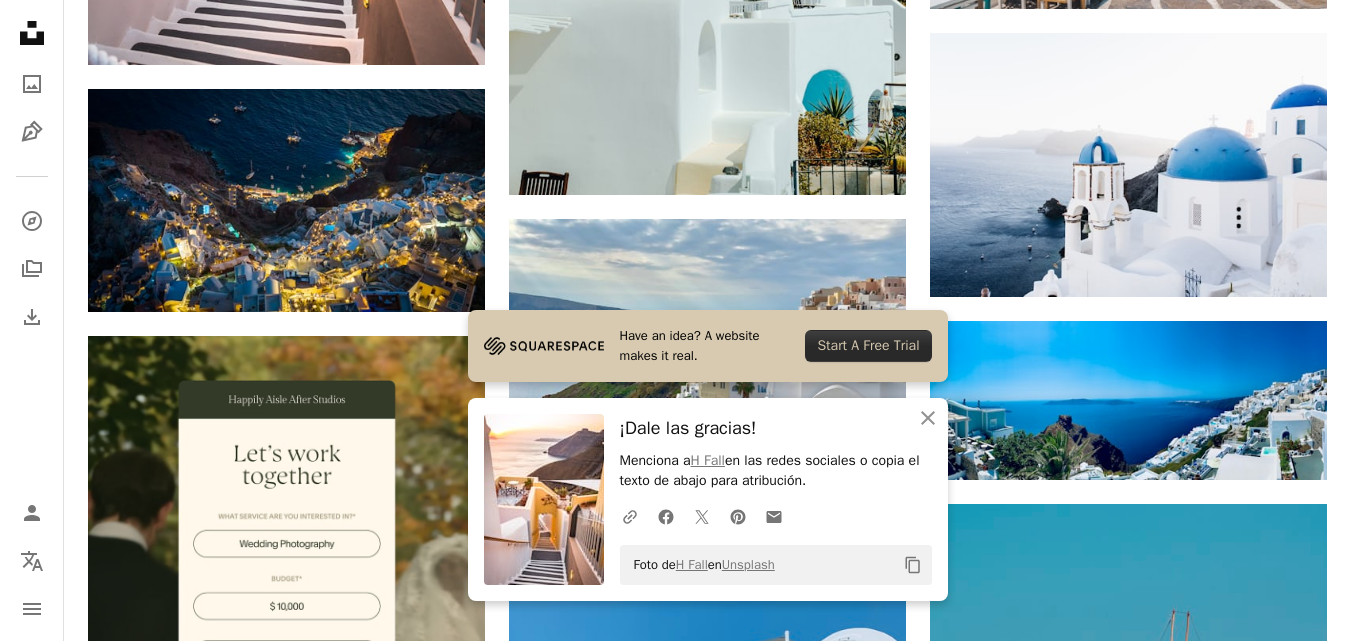 click on "A heart A plus sign Chloé Lefleur Disponible para contratación A checkmark inside of a circle Arrow pointing down A heart A plus sign Heidi Kaden Disponible para contratación A checkmark inside of a circle Arrow pointing down A heart A plus sign Alejandro Gonzlaez Arrow pointing down A heart A plus sign Ryan Spencer Arrow pointing down A heart A plus sign Chloé Lefleur Disponible para contratación A checkmark inside of a circle Arrow pointing down A heart A plus sign AXP Photography Disponible para contratación A checkmark inside of a circle Arrow pointing down A heart A plus sign Vesela Vaclavik Arrow pointing down A heart A plus sign Dawid Tkocz Arrow pointing down A heart A plus sign H Fall Arrow pointing down A heart A plus sign Jonas Arrow pointing down –– ––– –––  –– ––– –  ––– –––  ––––  –   – –– –––  – – ––– –– –– –––– –– Squarespace: get projects, get paid Get Started A heart A plus sign Matthew Waring" at bounding box center (707, 1054) 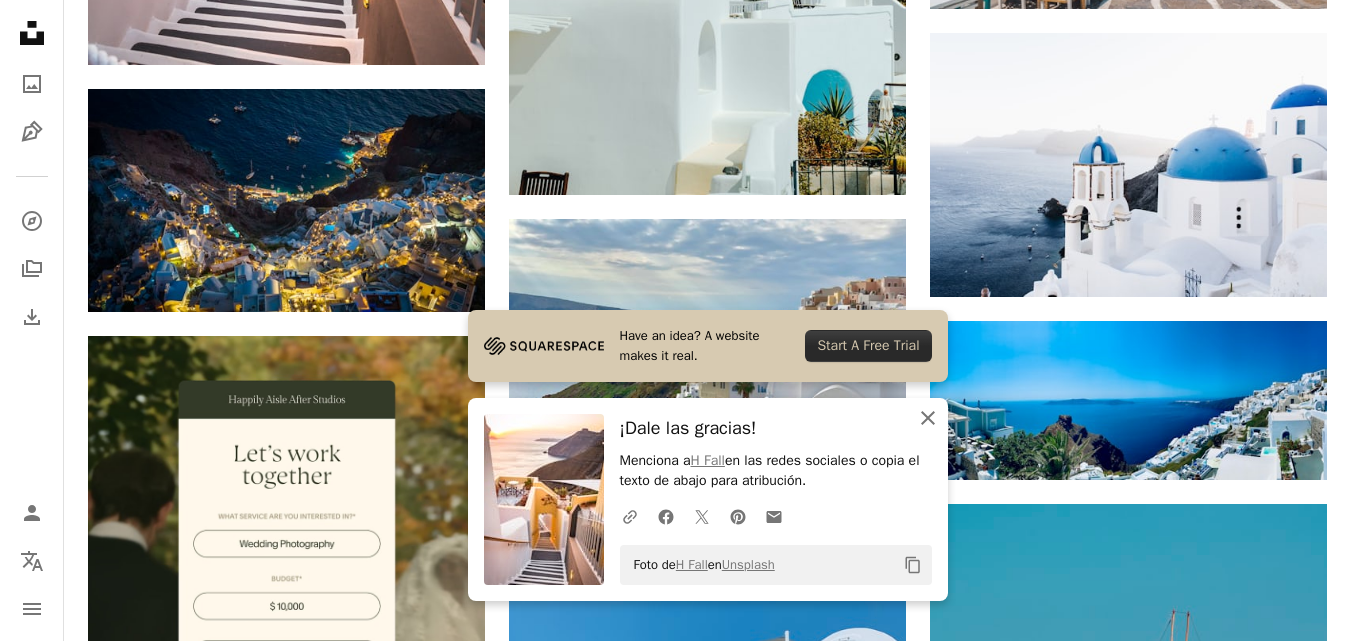 click on "An X shape" 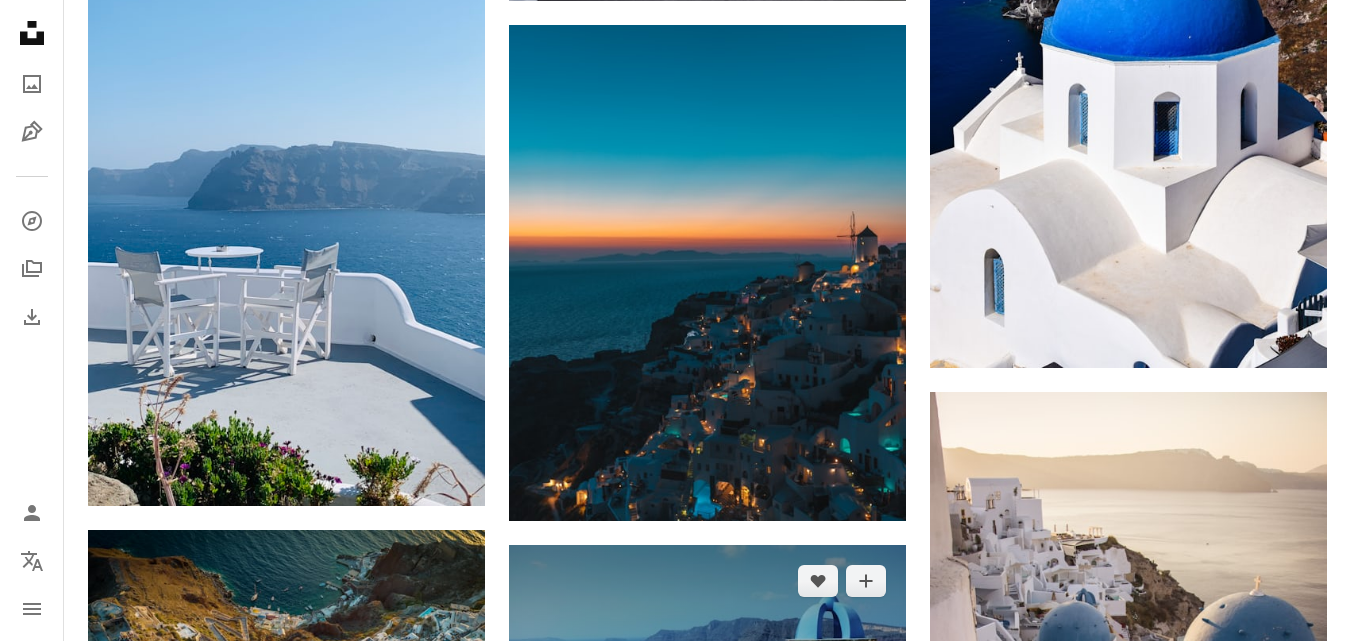 scroll, scrollTop: 9761, scrollLeft: 0, axis: vertical 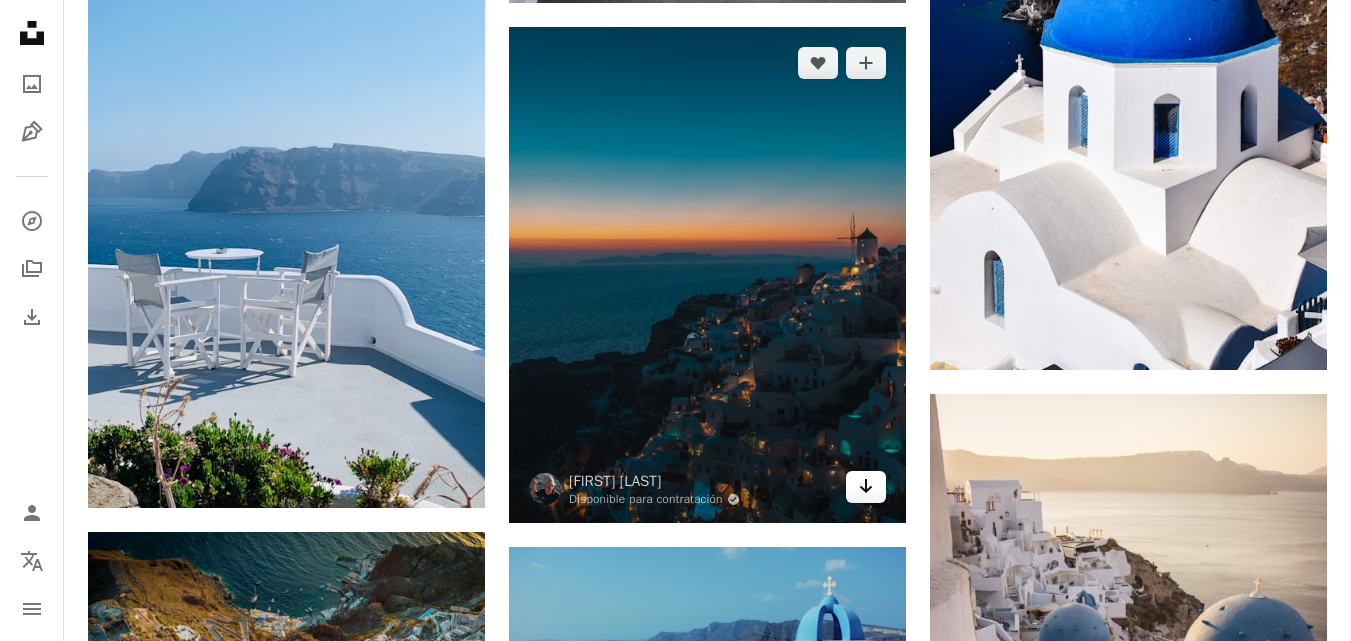 click 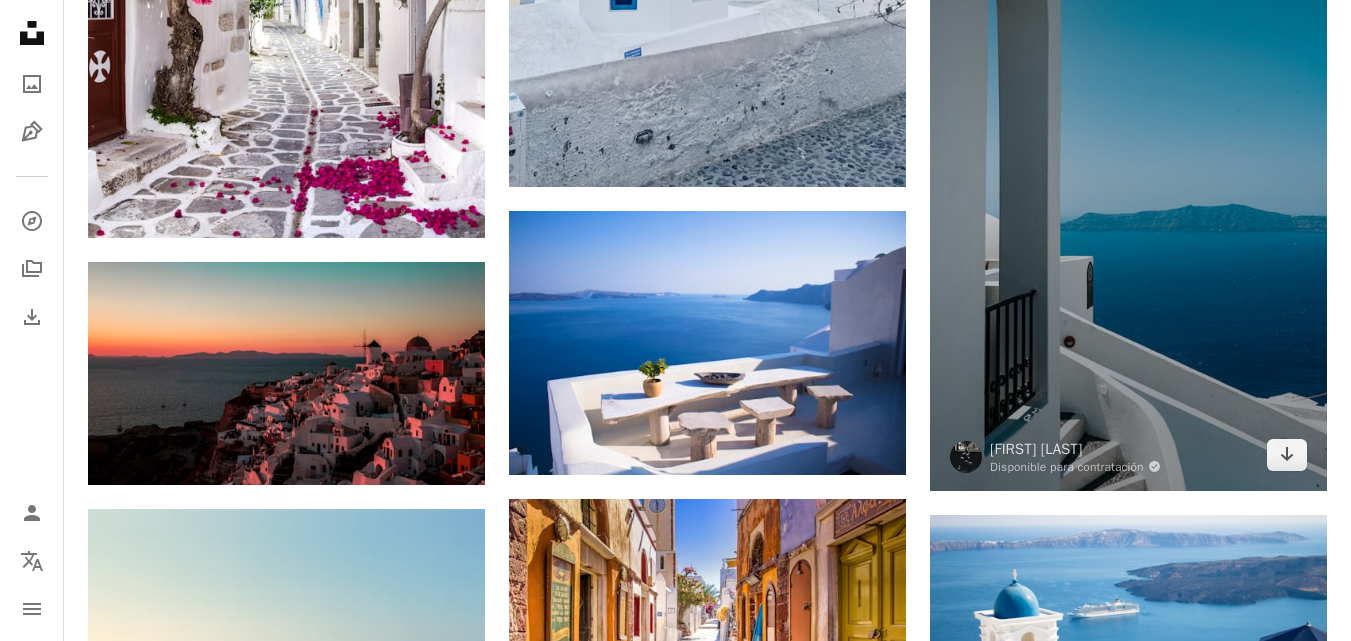 scroll, scrollTop: 12961, scrollLeft: 0, axis: vertical 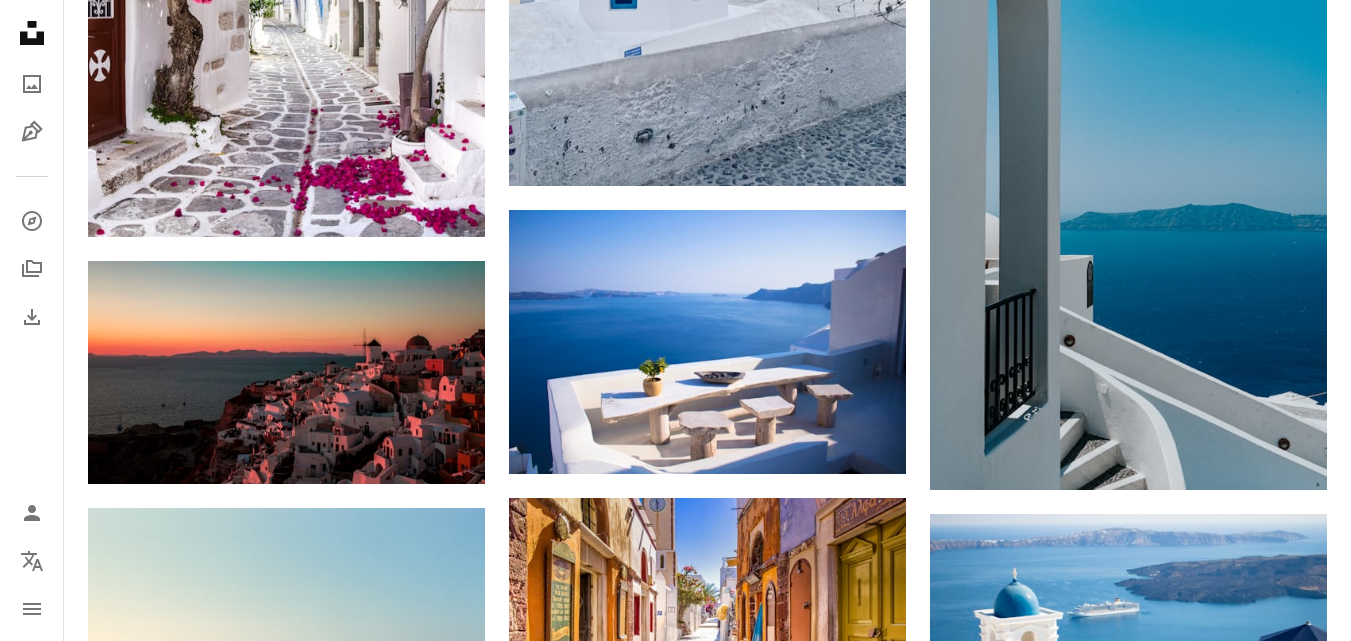click on "A heart A plus sign Chloé Lefleur Disponible para contratación A checkmark inside of a circle Arrow pointing down A heart A plus sign Heidi Kaden Disponible para contratación A checkmark inside of a circle Arrow pointing down A heart A plus sign Alejandro Gonzlaez Arrow pointing down A heart A plus sign Ryan Spencer Arrow pointing down A heart A plus sign Chloé Lefleur Disponible para contratación A checkmark inside of a circle Arrow pointing down A heart A plus sign AXP Photography Disponible para contratación A checkmark inside of a circle Arrow pointing down A heart A plus sign Vesela Vaclavik Arrow pointing down A heart A plus sign Dawid Tkocz Arrow pointing down A heart A plus sign H Fall Arrow pointing down A heart A plus sign Jonas Arrow pointing down –– ––– –––  –– ––– –  ––– –––  ––––  –   – –– –––  – – ––– –– –– –––– –– Squarespace: get projects, get paid Get Started A heart A plus sign Matthew Waring" at bounding box center (707, -4604) 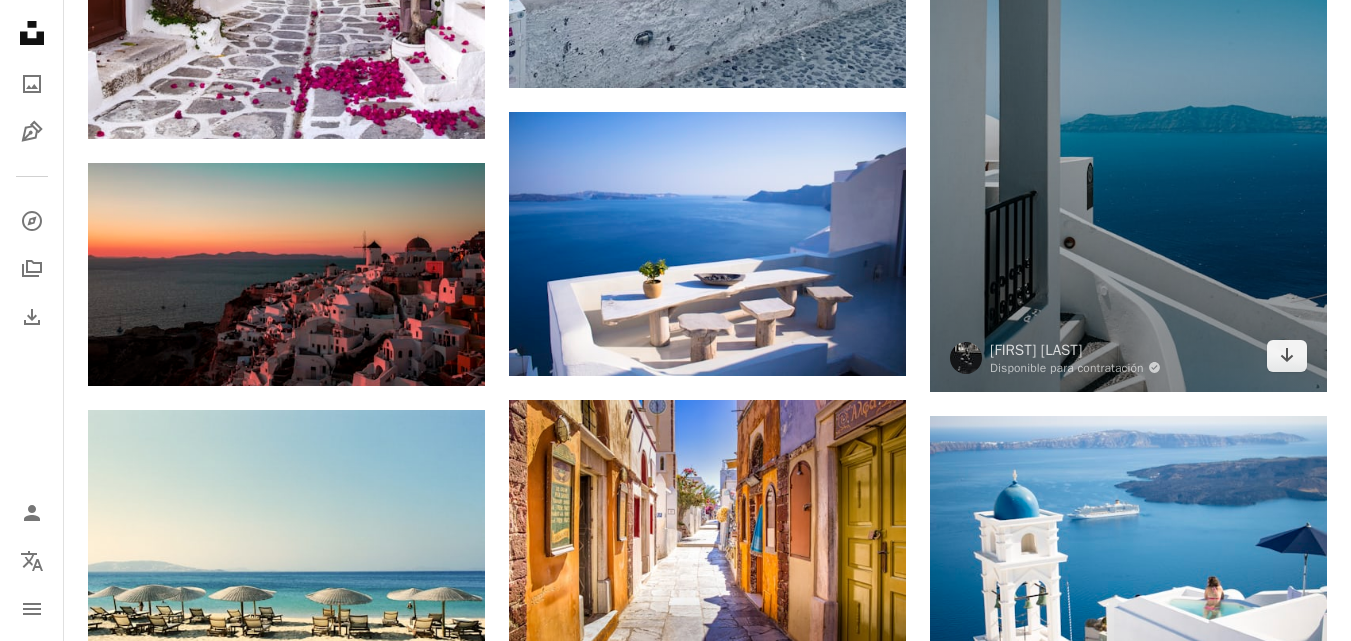 scroll, scrollTop: 13058, scrollLeft: 0, axis: vertical 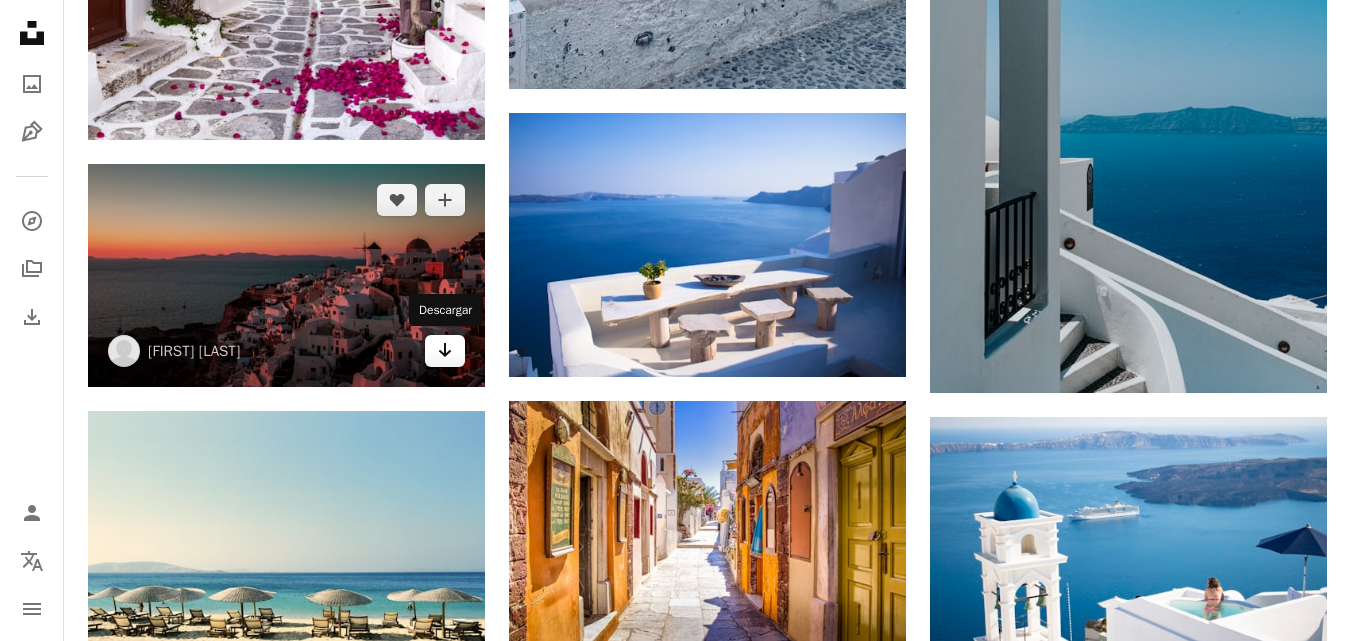 click on "Arrow pointing down" at bounding box center (445, 351) 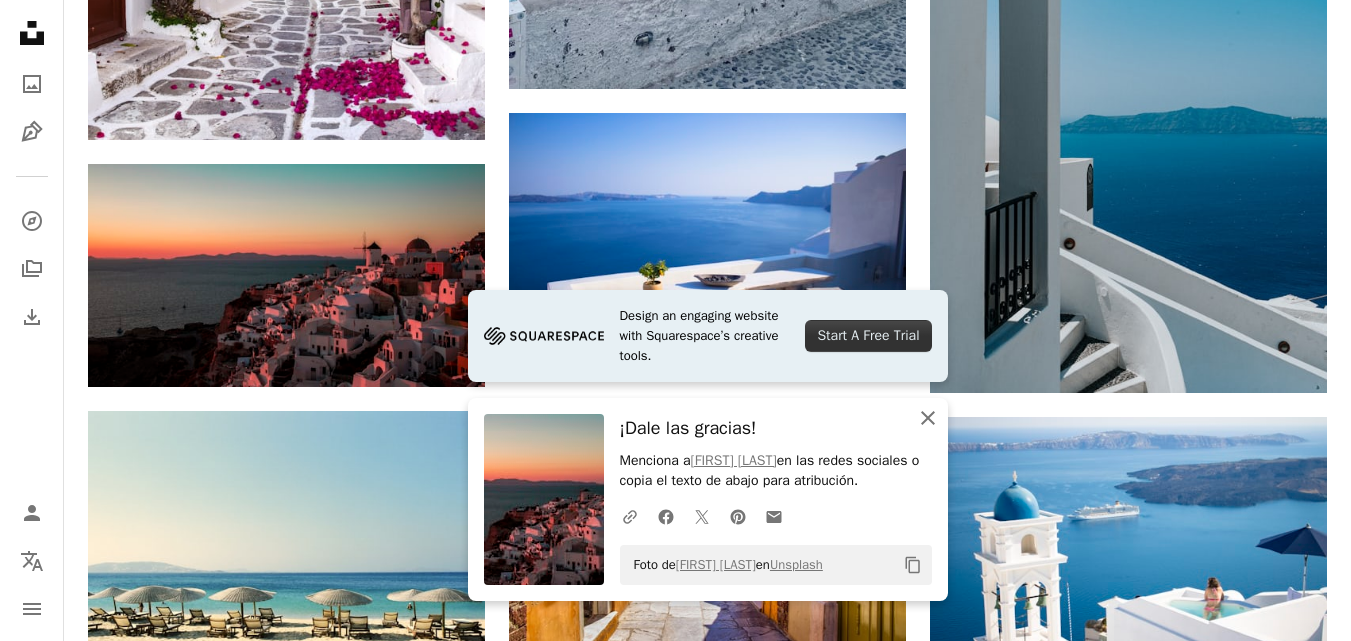 click on "An X shape" 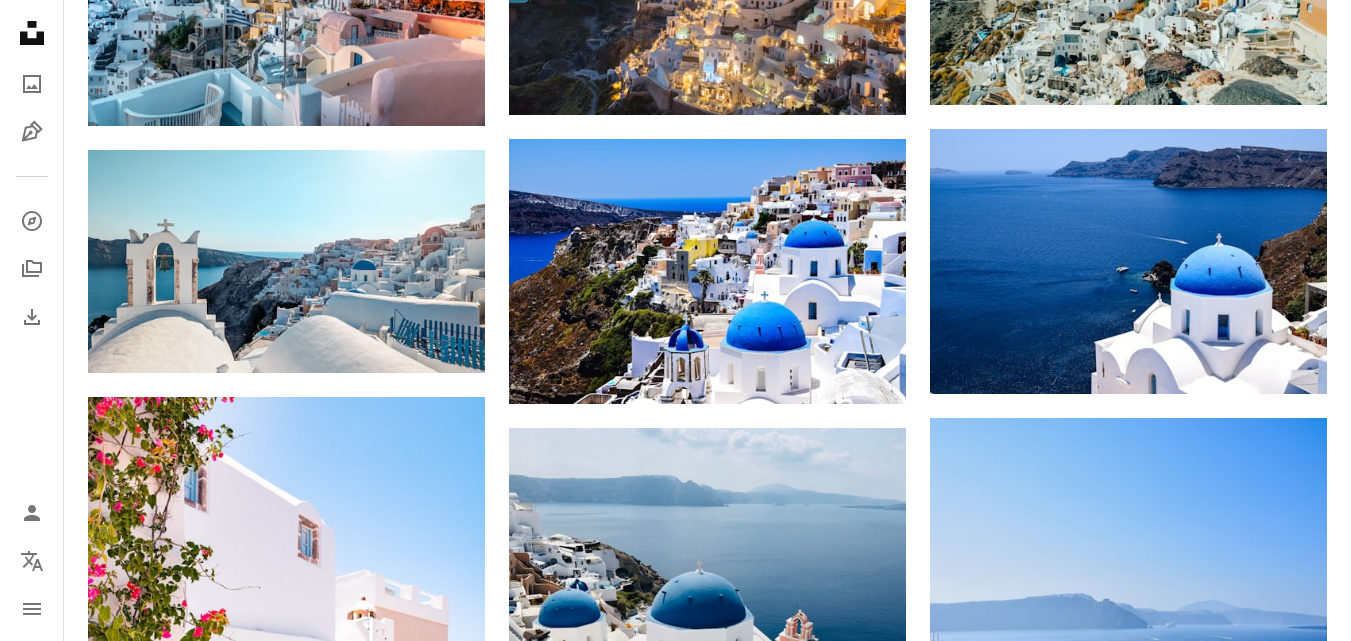 scroll, scrollTop: 0, scrollLeft: 0, axis: both 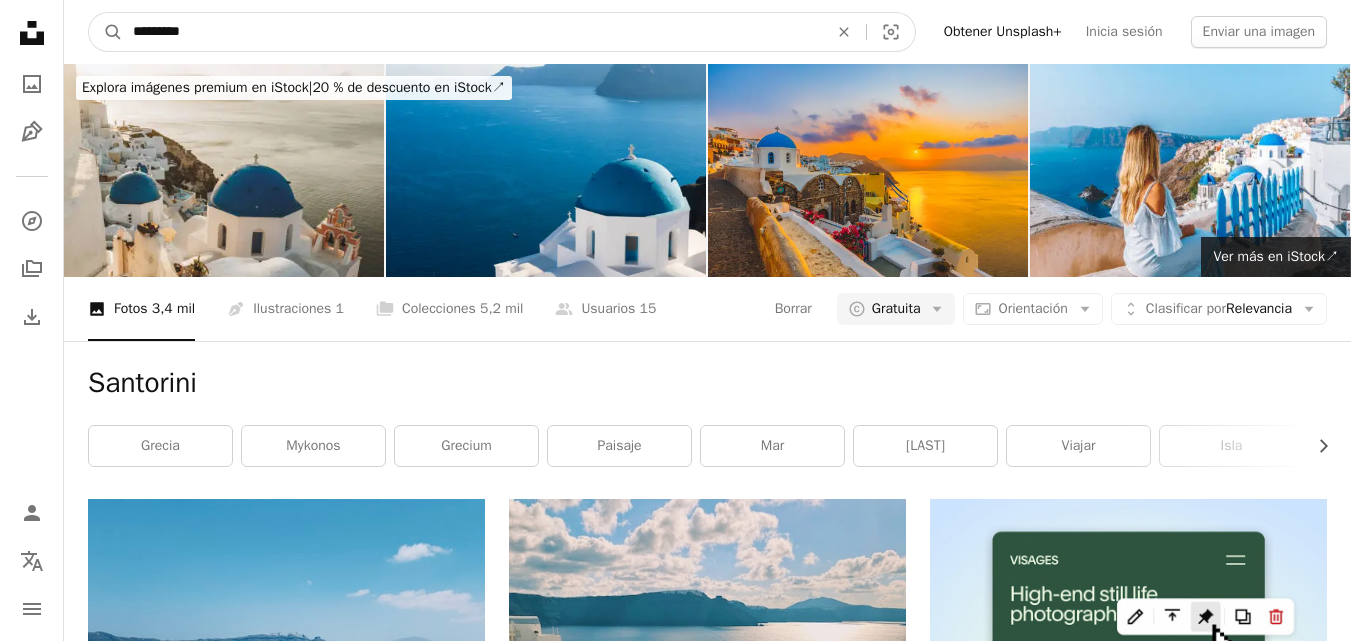 drag, startPoint x: 408, startPoint y: 26, endPoint x: 0, endPoint y: 62, distance: 409.58514 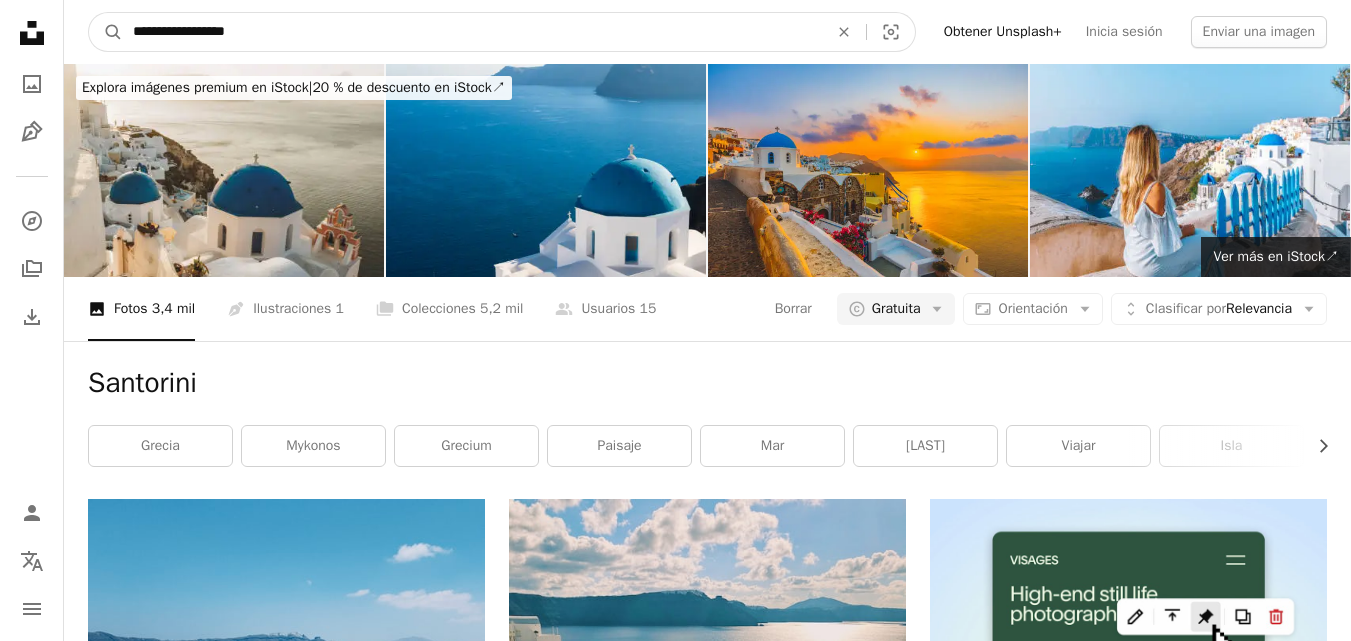 type on "**********" 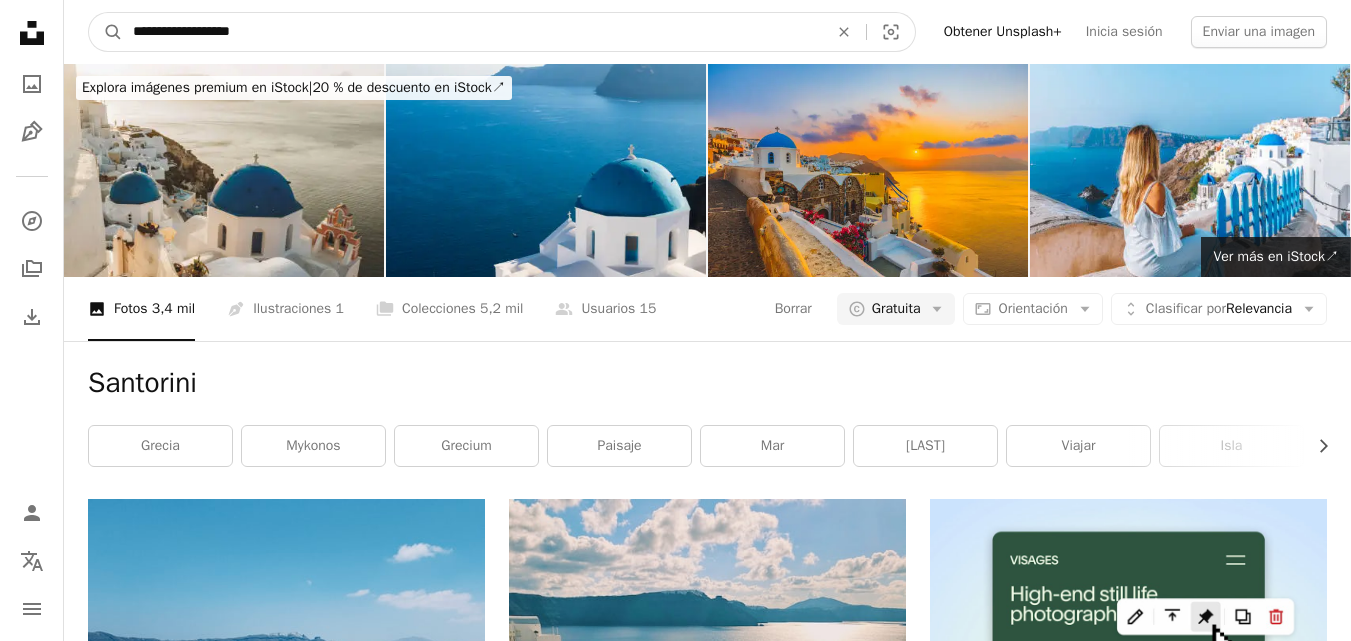 click on "A magnifying glass" at bounding box center [106, 32] 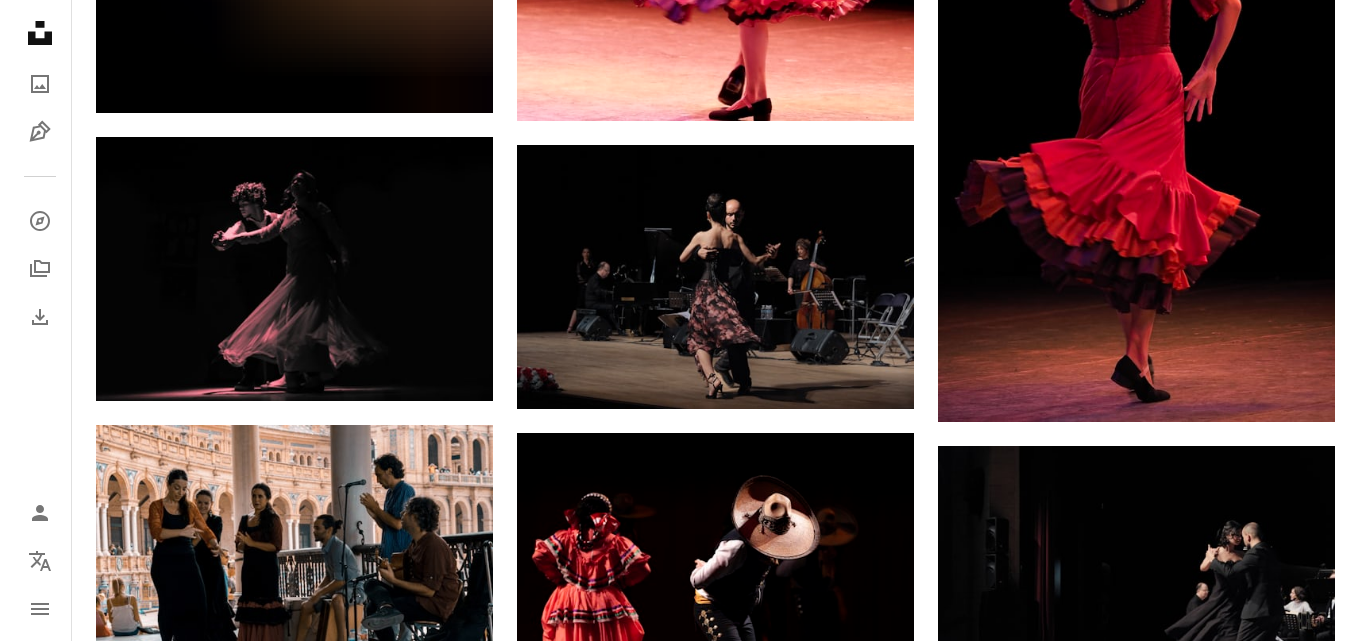 scroll, scrollTop: 1310, scrollLeft: 0, axis: vertical 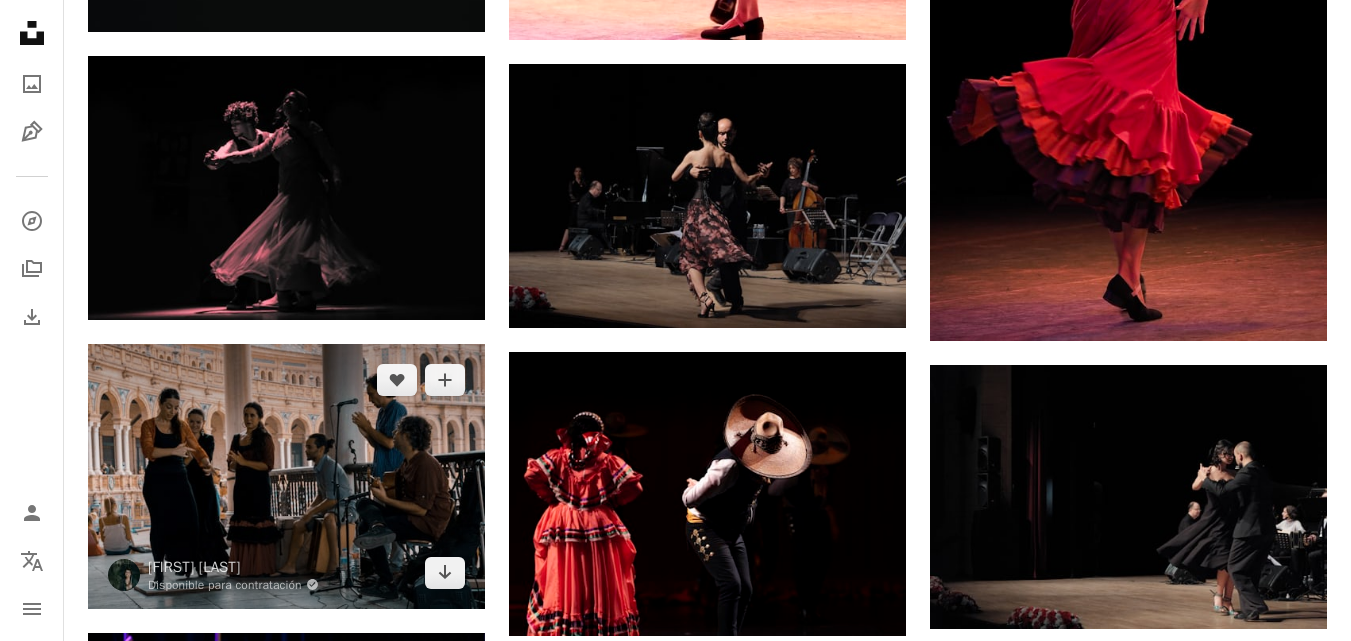 click at bounding box center (286, 476) 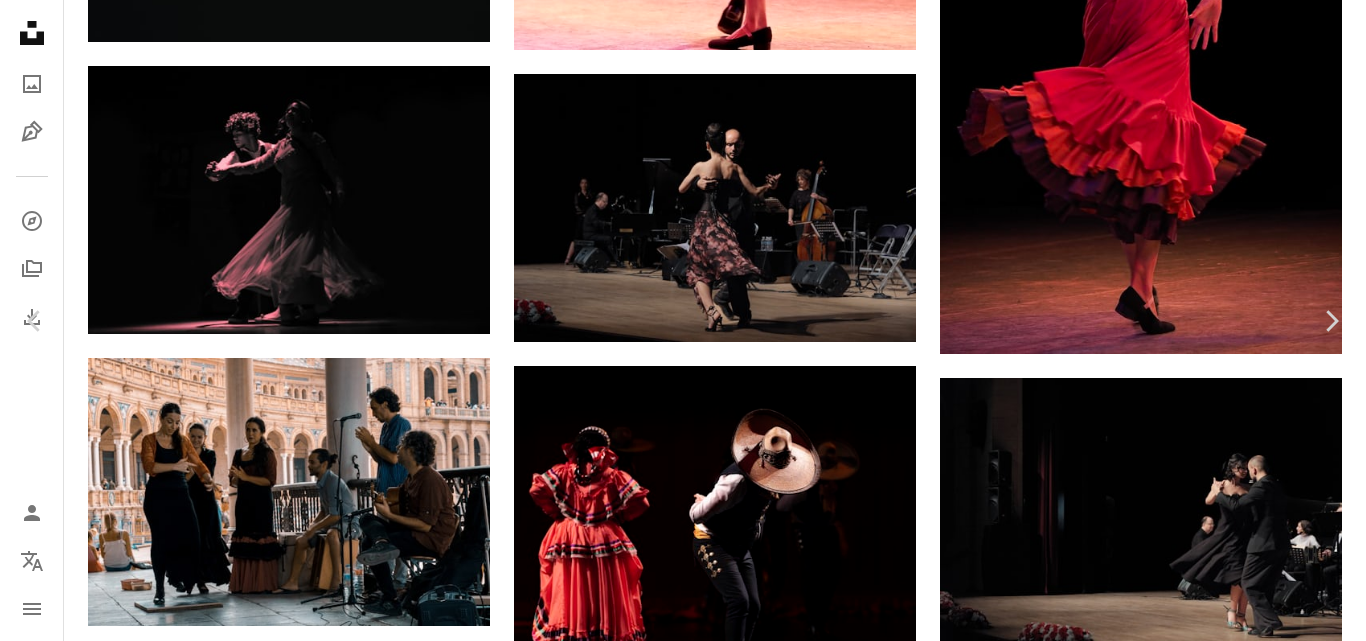 scroll, scrollTop: 17, scrollLeft: 0, axis: vertical 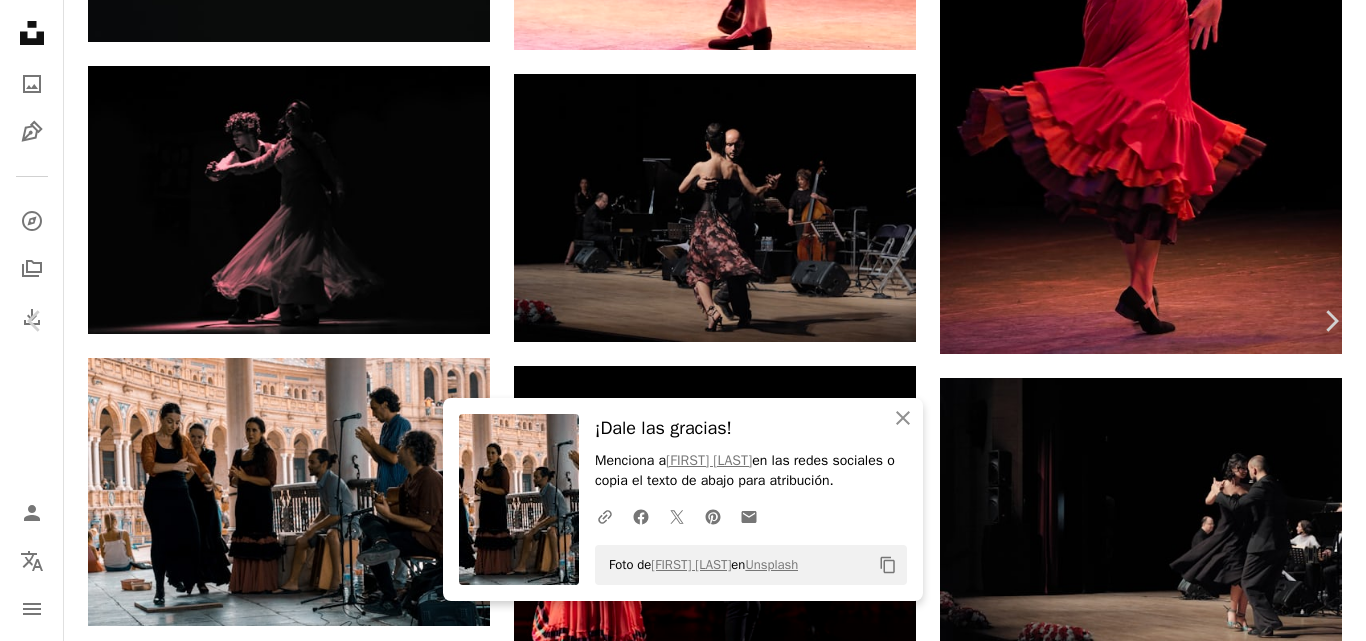 click on "An X shape Chevron left Chevron right An X shape Cerrar ¡Dale las gracias! Menciona a  Amy Gatenby  en las redes sociales o copia el texto de abajo para atribución. A URL sharing icon (chains) Facebook icon X (formerly Twitter) icon Pinterest icon An envelope Foto de  Amy Gatenby  en  Unsplash
Copy content Amy Gatenby Disponible para contratación A checkmark inside of a circle A heart A plus sign Descargar gratis Chevron down Zoom in Visualizaciones 277.791 Descargas 2311 A forward-right arrow Compartir Info icon Información More Actions Calendar outlined Publicado el  13 de octubre de 2019 Camera SONY, ILCE-6400 Safety Uso gratuito bajo la  Licencia Unsplash Humano bailar micrófono instrumento musical sentada pose de baile flamenco ejecutante dispositivo eléctrico actividades de ocio Imágenes gratuitas Explora imágenes premium relacionadas en iStock  |  Ahorra un 20 % con el código UNSPLASH20 Ver más en iStock  ↗ Imágenes relacionadas A heart A plus sign Egor Myznik A heart" at bounding box center (683, 3331) 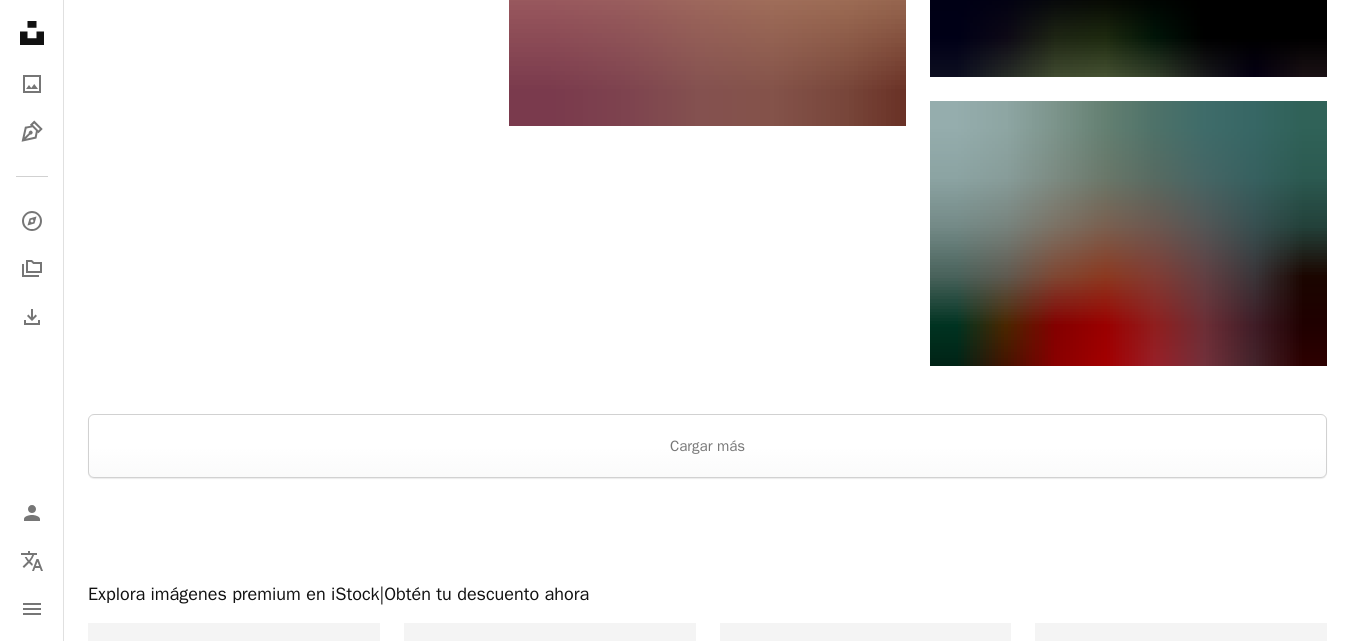 scroll, scrollTop: 3018, scrollLeft: 0, axis: vertical 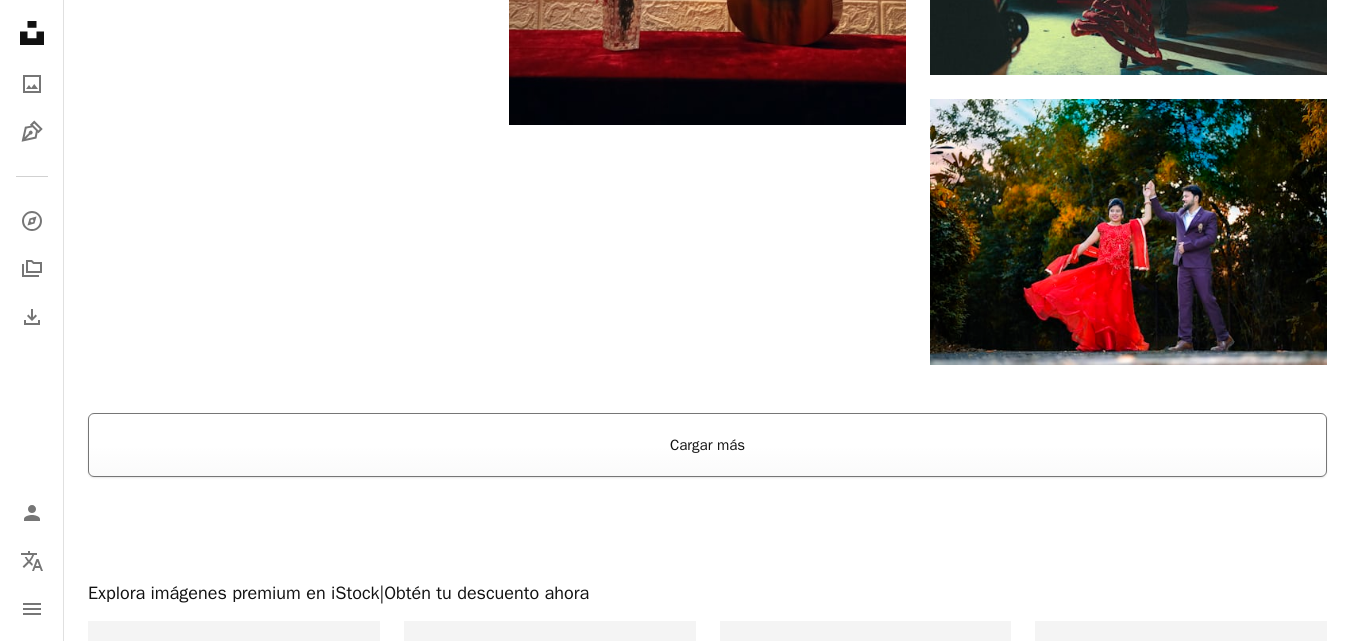 click on "Cargar más" at bounding box center (707, 445) 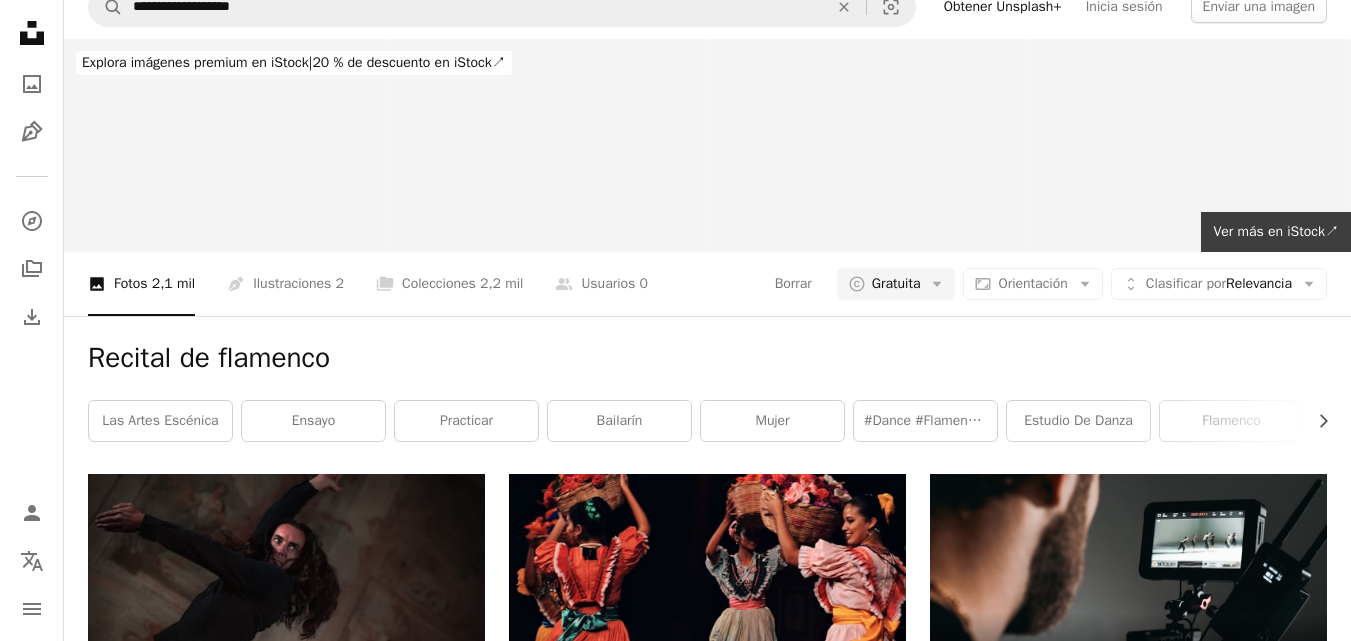 scroll, scrollTop: 0, scrollLeft: 0, axis: both 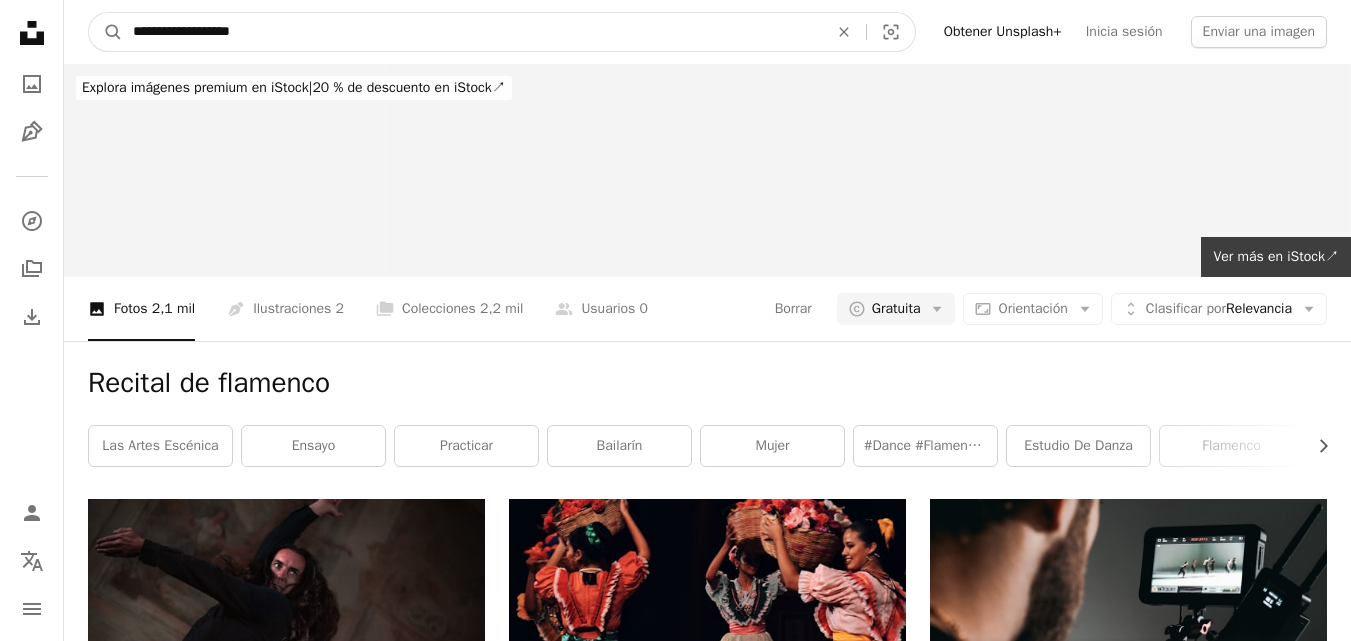 drag, startPoint x: 391, startPoint y: 36, endPoint x: 0, endPoint y: 51, distance: 391.28763 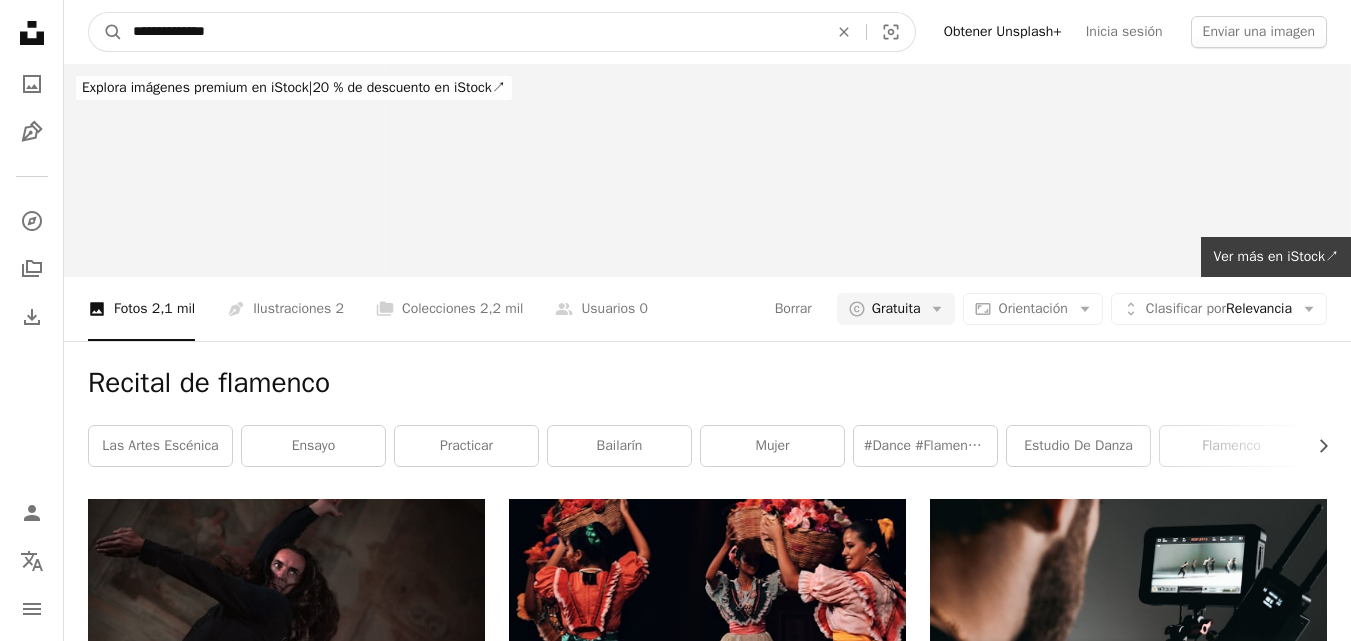 type on "**********" 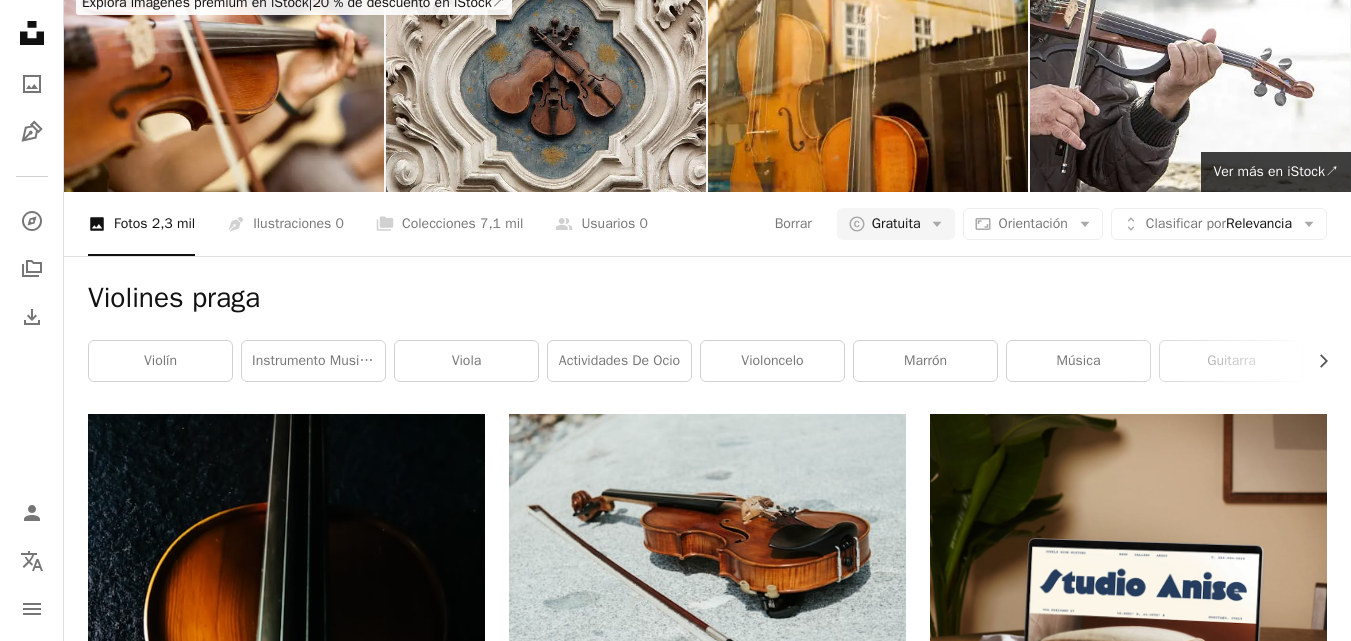 scroll, scrollTop: 0, scrollLeft: 0, axis: both 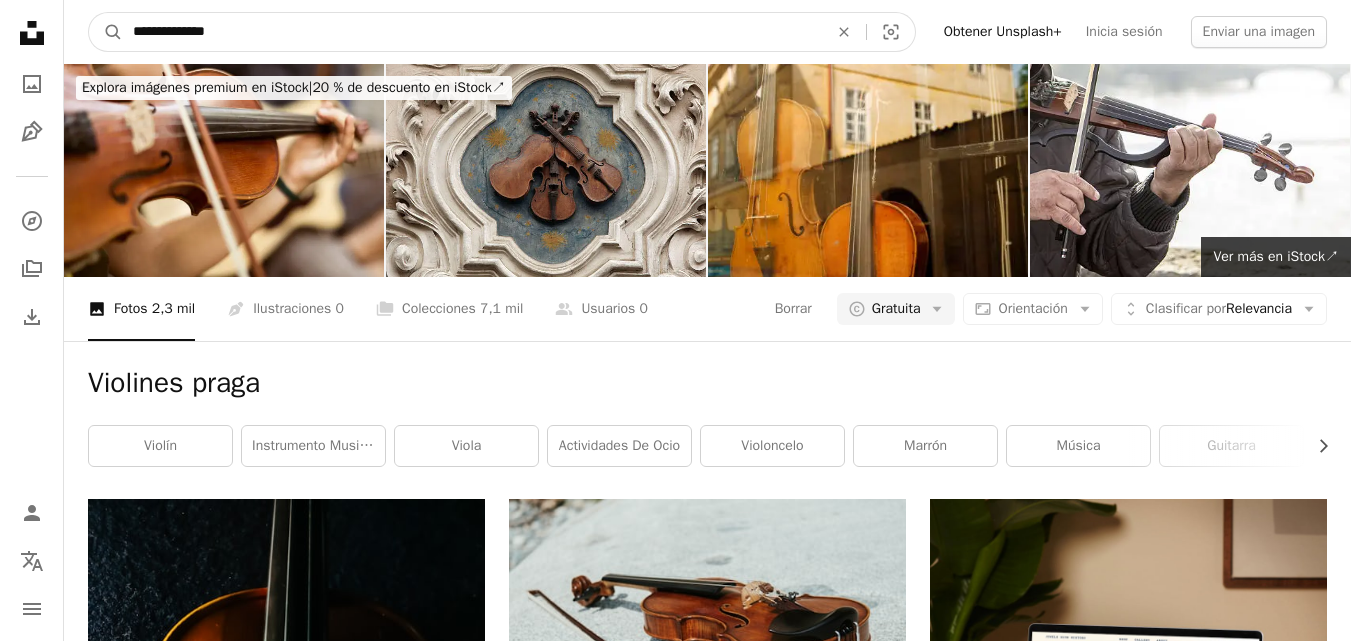 click on "**********" at bounding box center (472, 32) 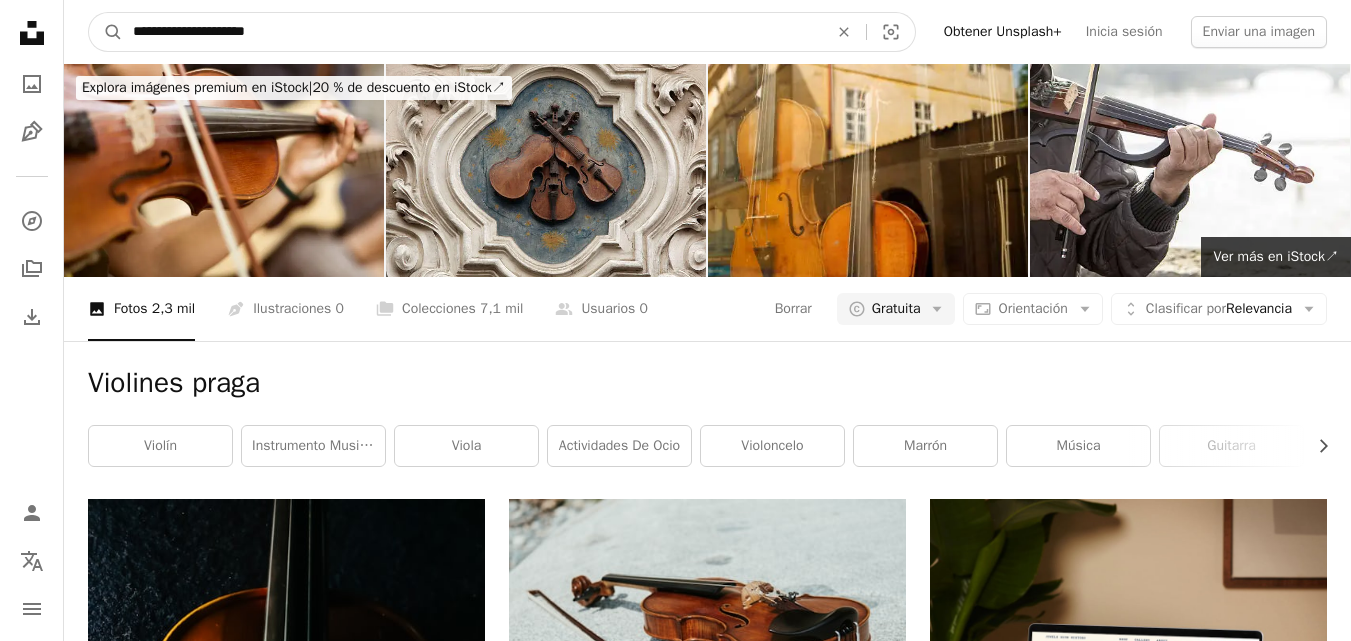 type on "**********" 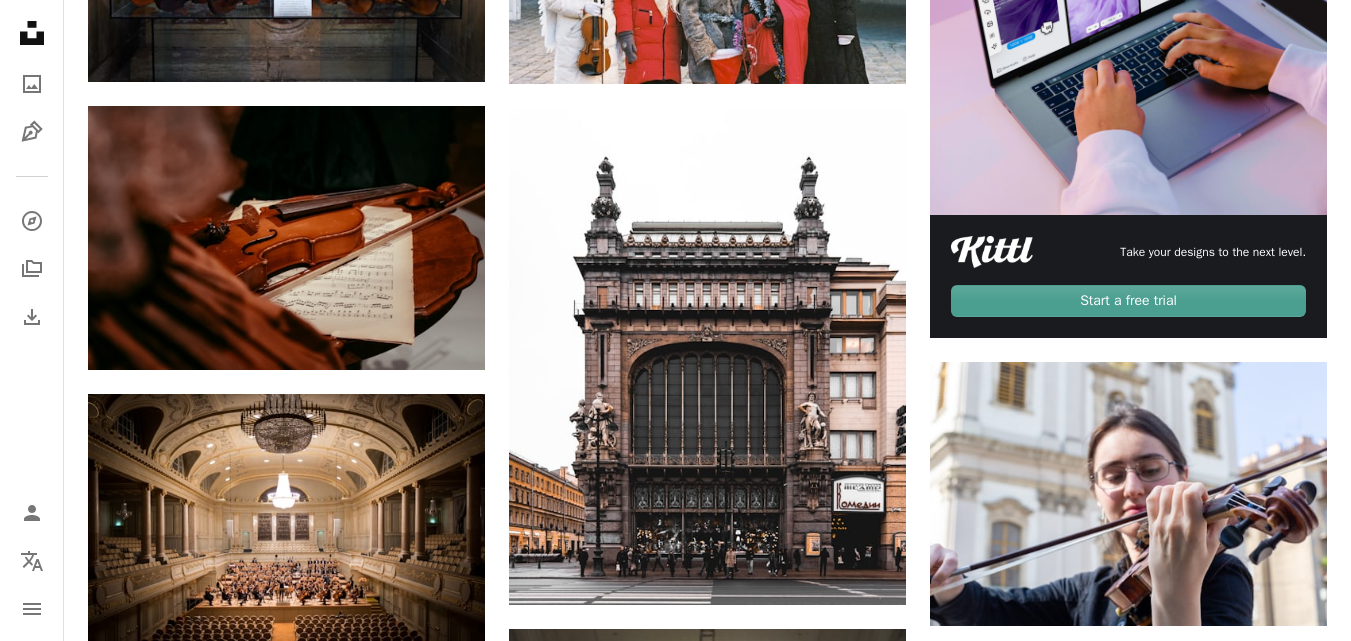 scroll, scrollTop: 0, scrollLeft: 0, axis: both 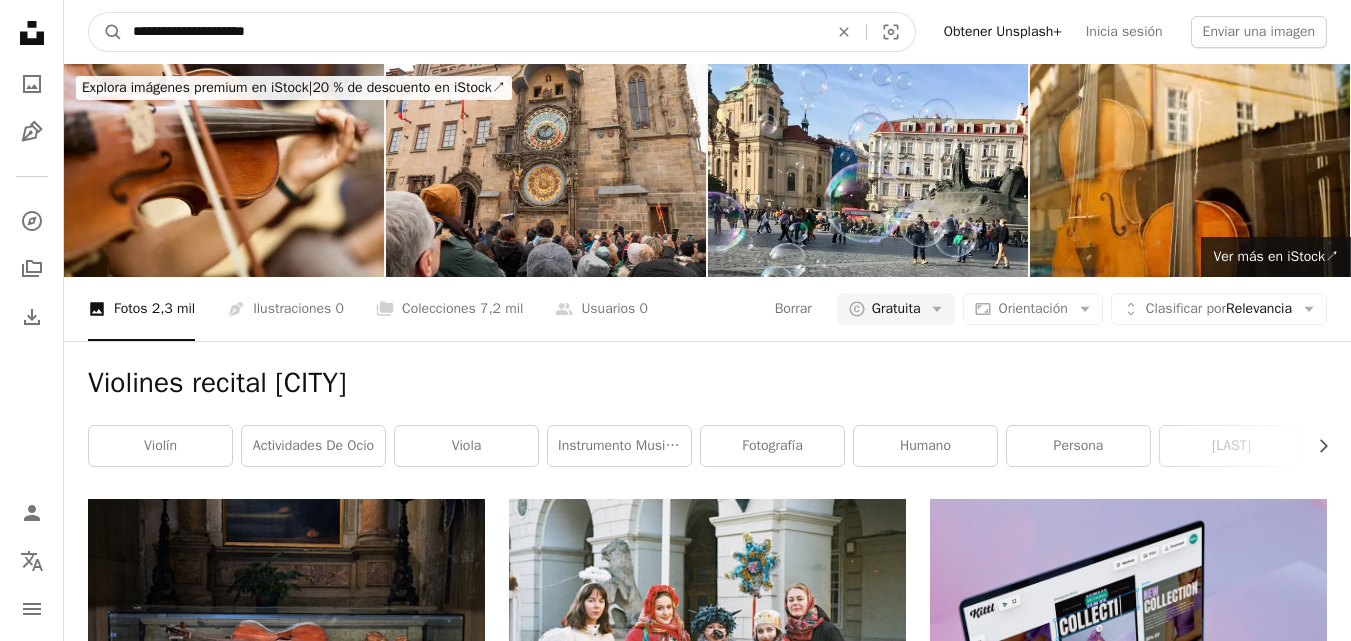 drag, startPoint x: 413, startPoint y: 49, endPoint x: 0, endPoint y: 92, distance: 415.23245 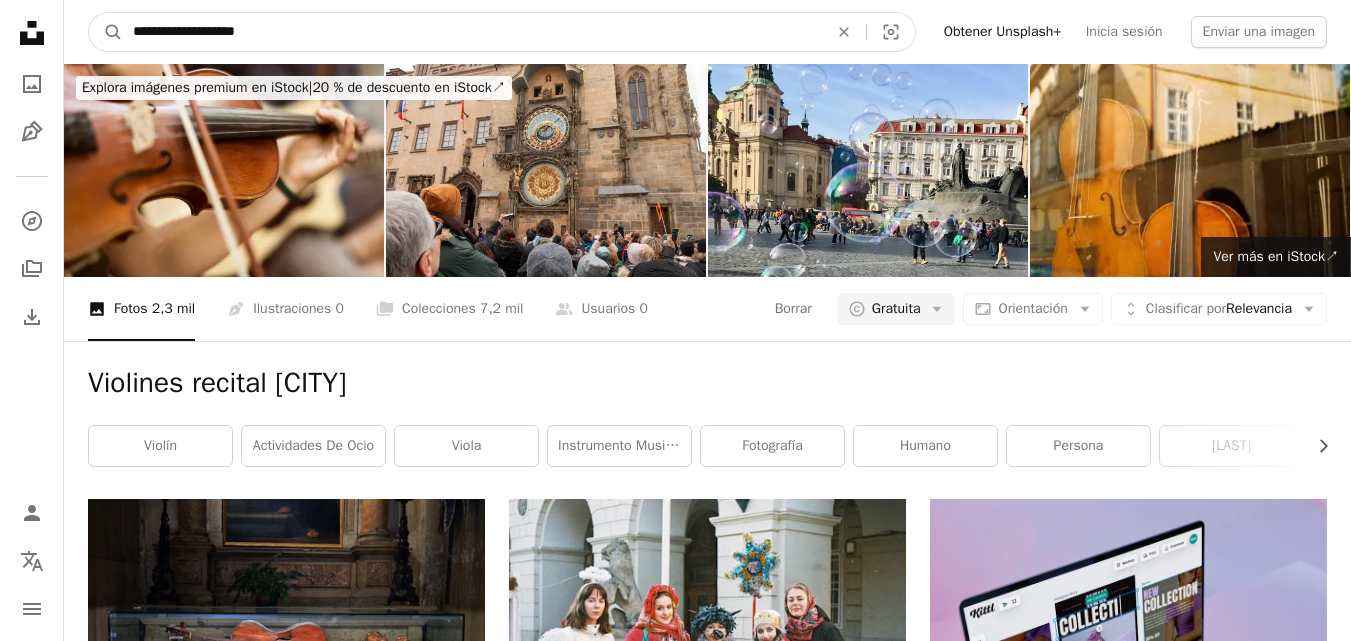 type on "**********" 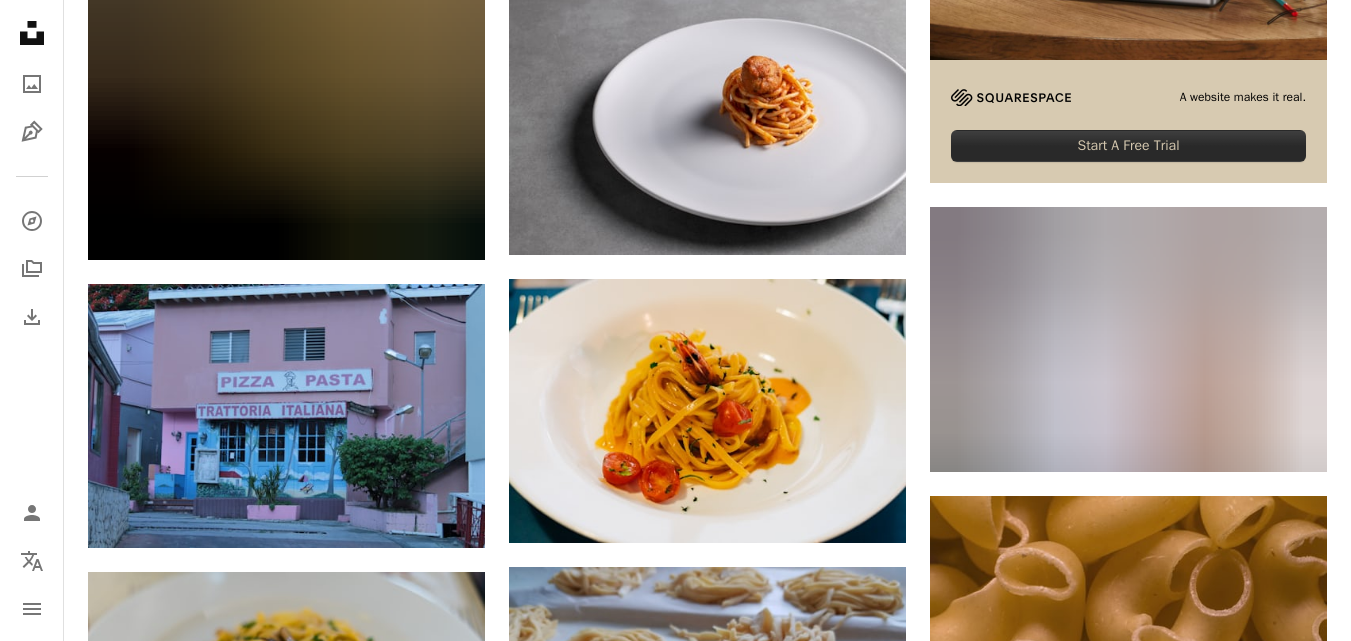 scroll, scrollTop: 0, scrollLeft: 0, axis: both 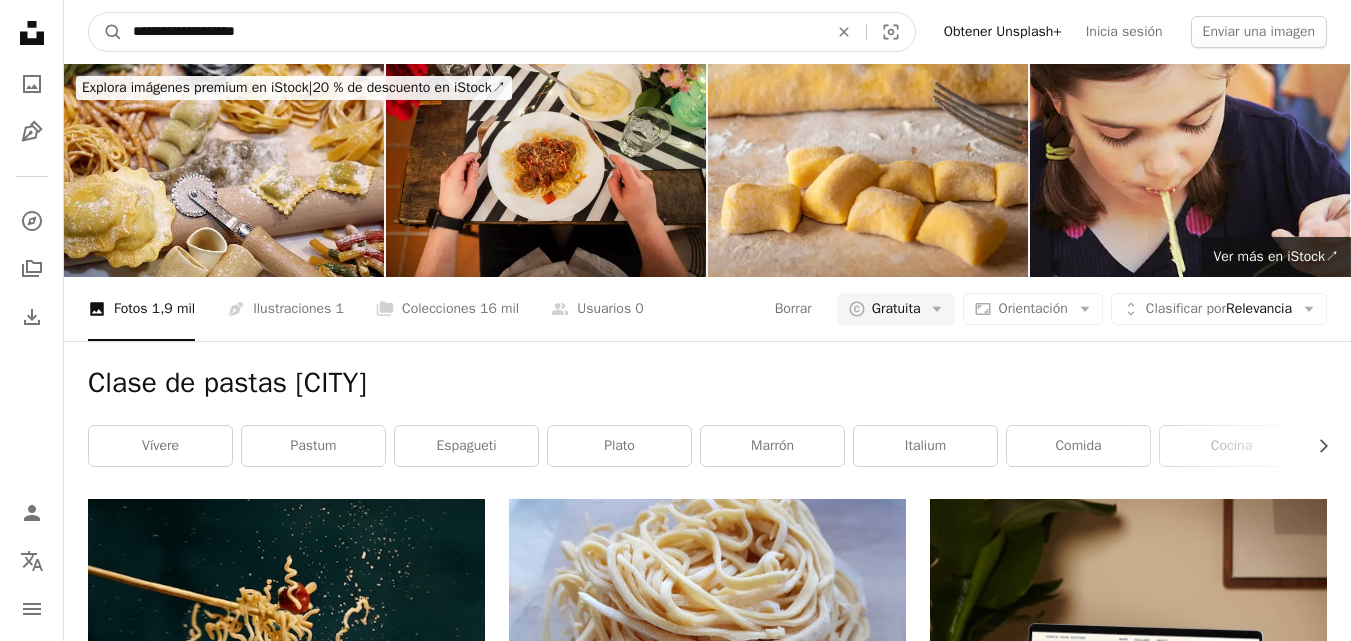 drag, startPoint x: 299, startPoint y: 35, endPoint x: 0, endPoint y: 92, distance: 304.3846 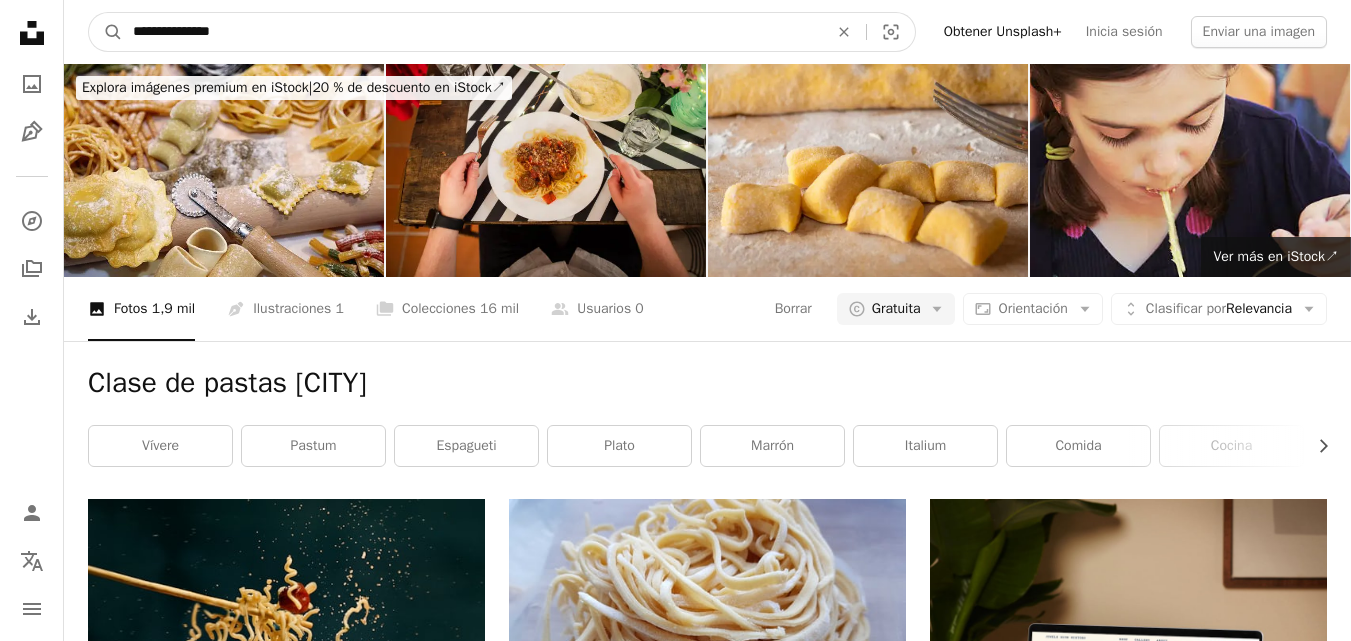 type on "**********" 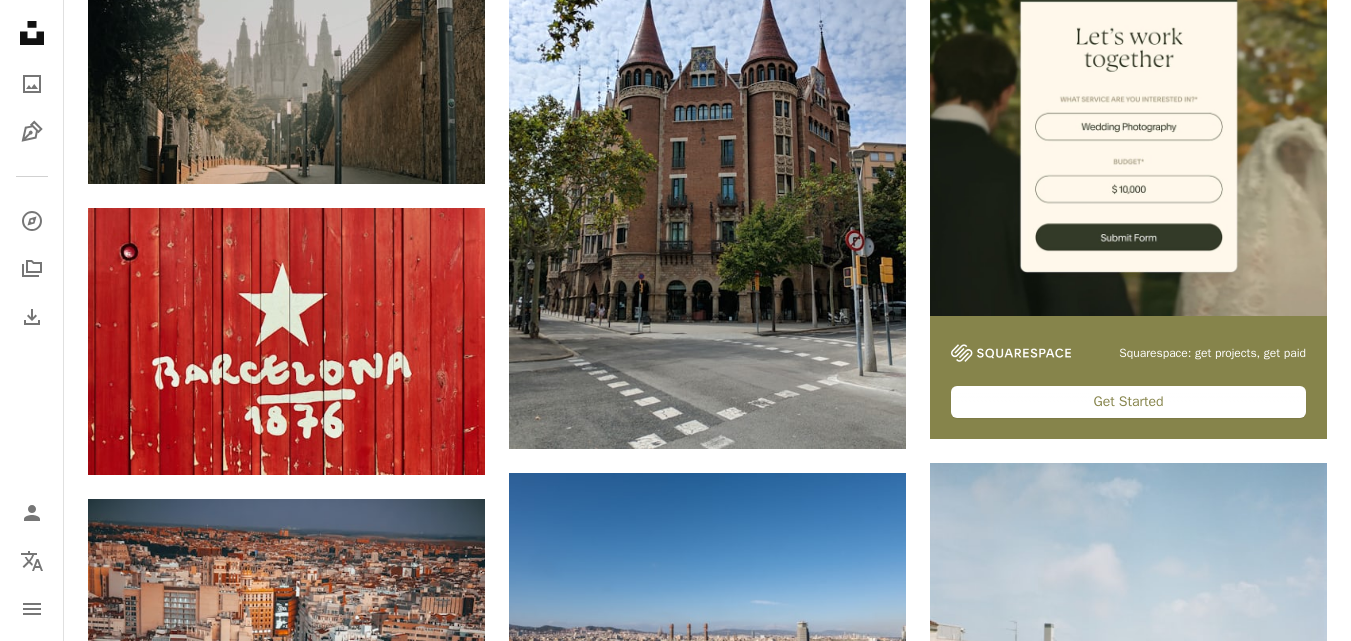 scroll, scrollTop: 0, scrollLeft: 0, axis: both 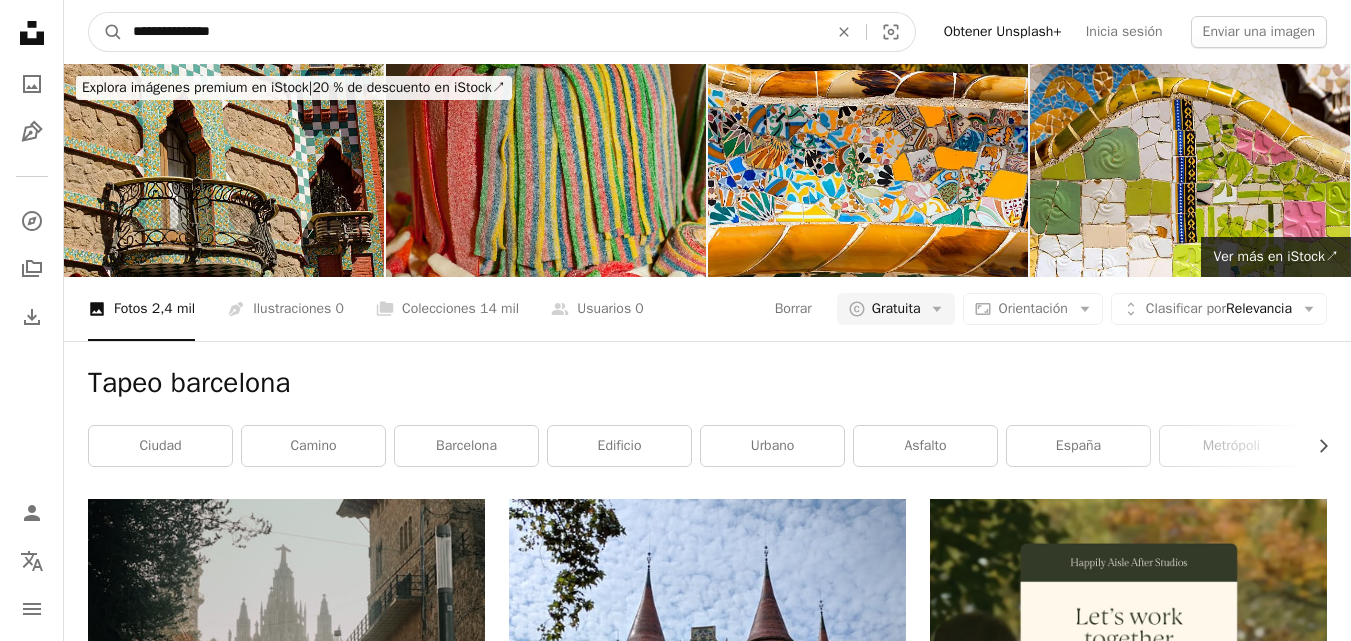 click on "**********" at bounding box center (472, 32) 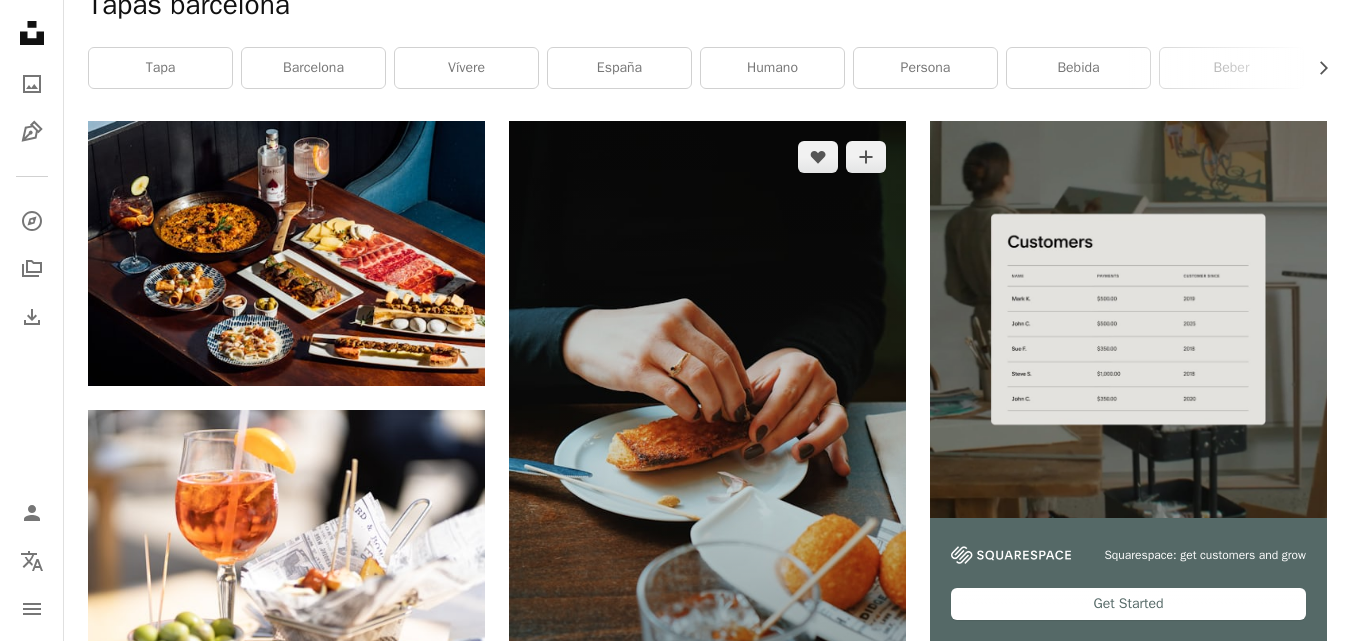 scroll, scrollTop: 380, scrollLeft: 0, axis: vertical 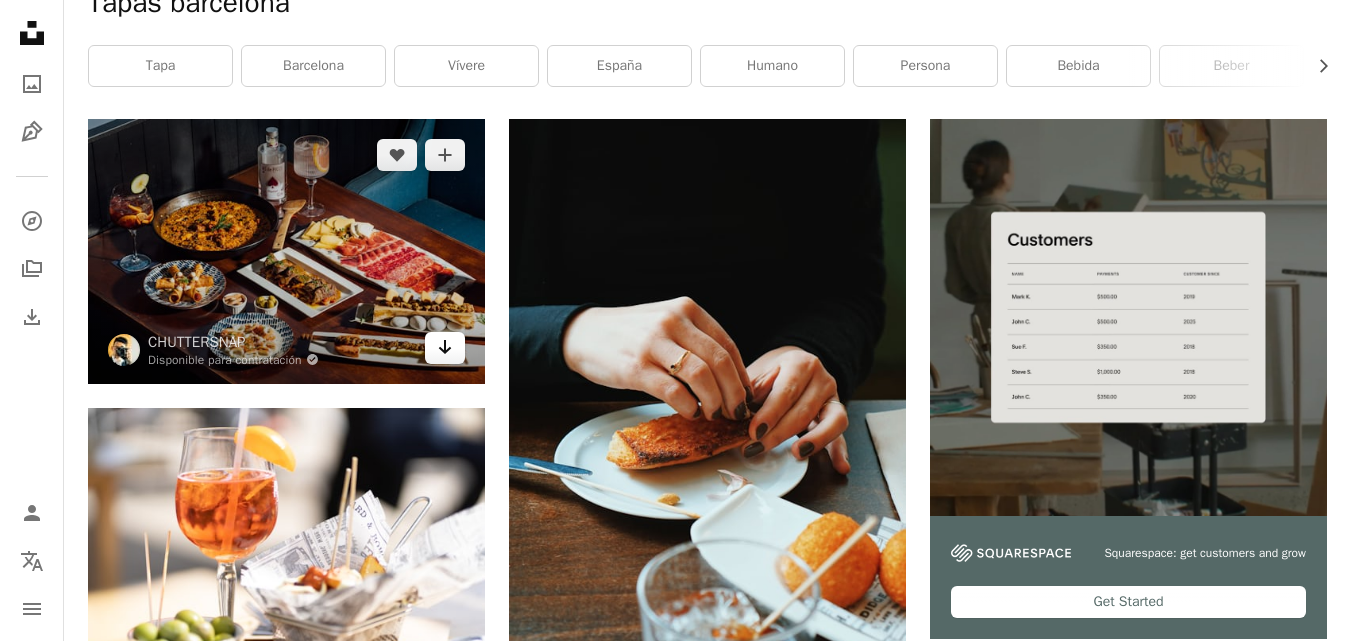 click on "Arrow pointing down" at bounding box center (445, 348) 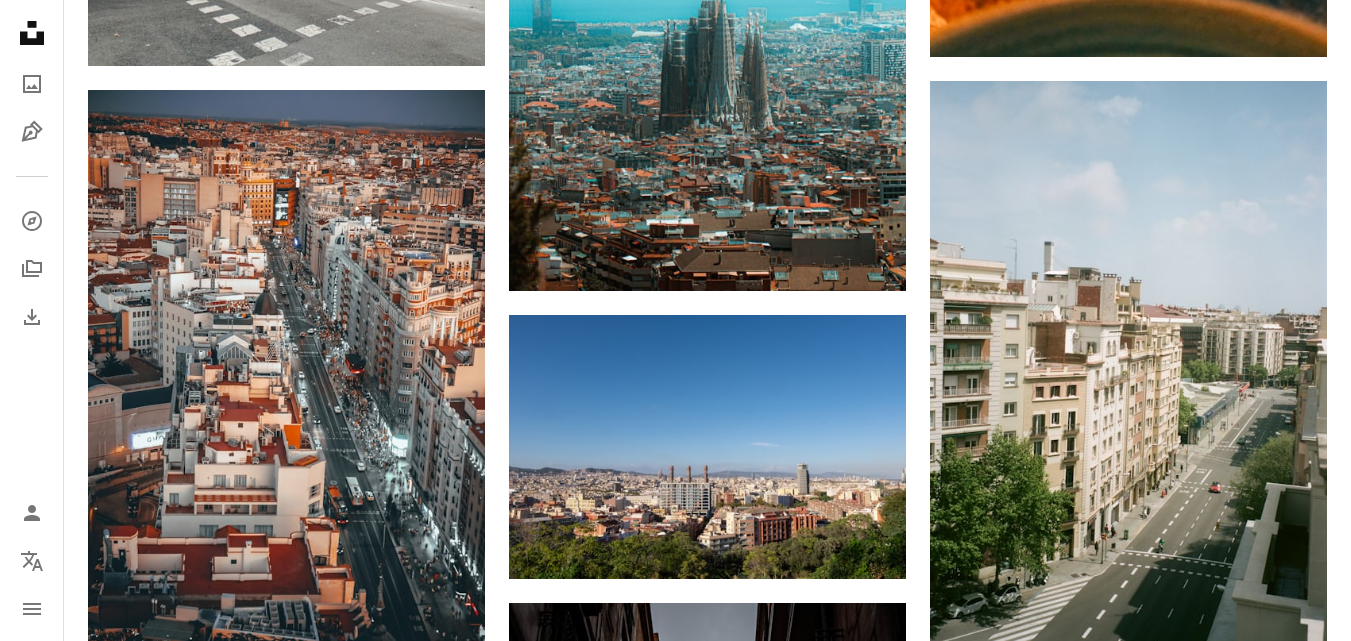 scroll, scrollTop: 2713, scrollLeft: 0, axis: vertical 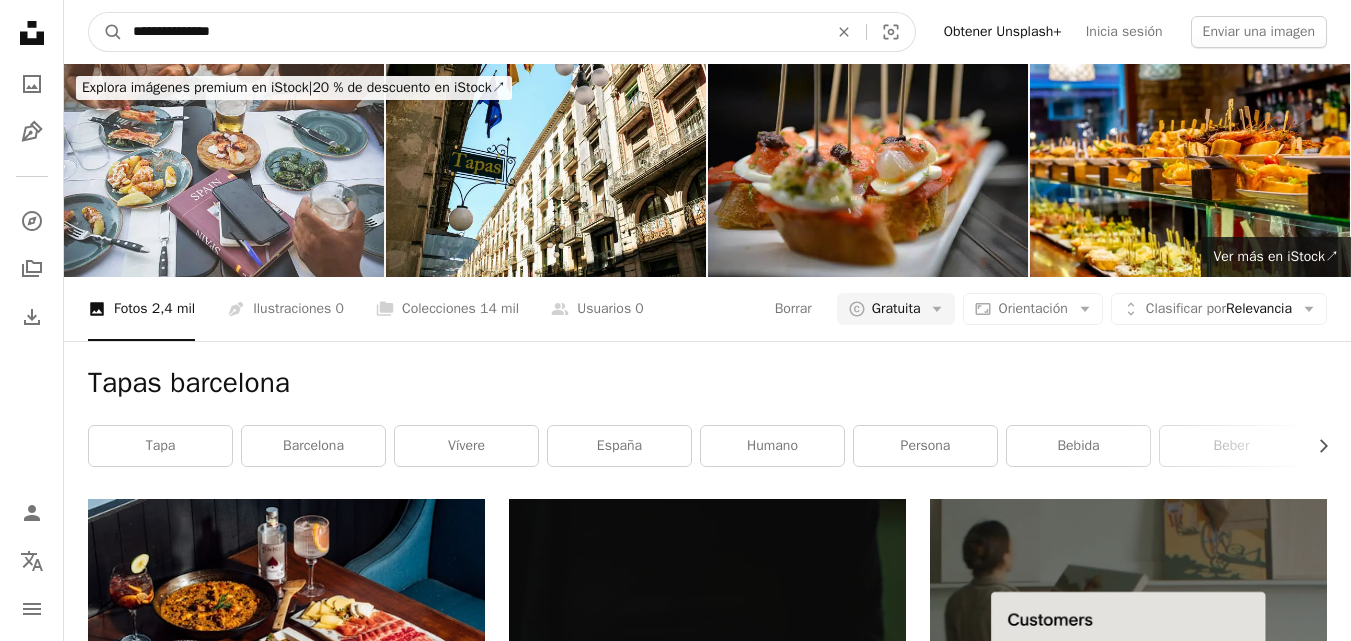 drag, startPoint x: 348, startPoint y: 19, endPoint x: 0, endPoint y: -49, distance: 354.58145 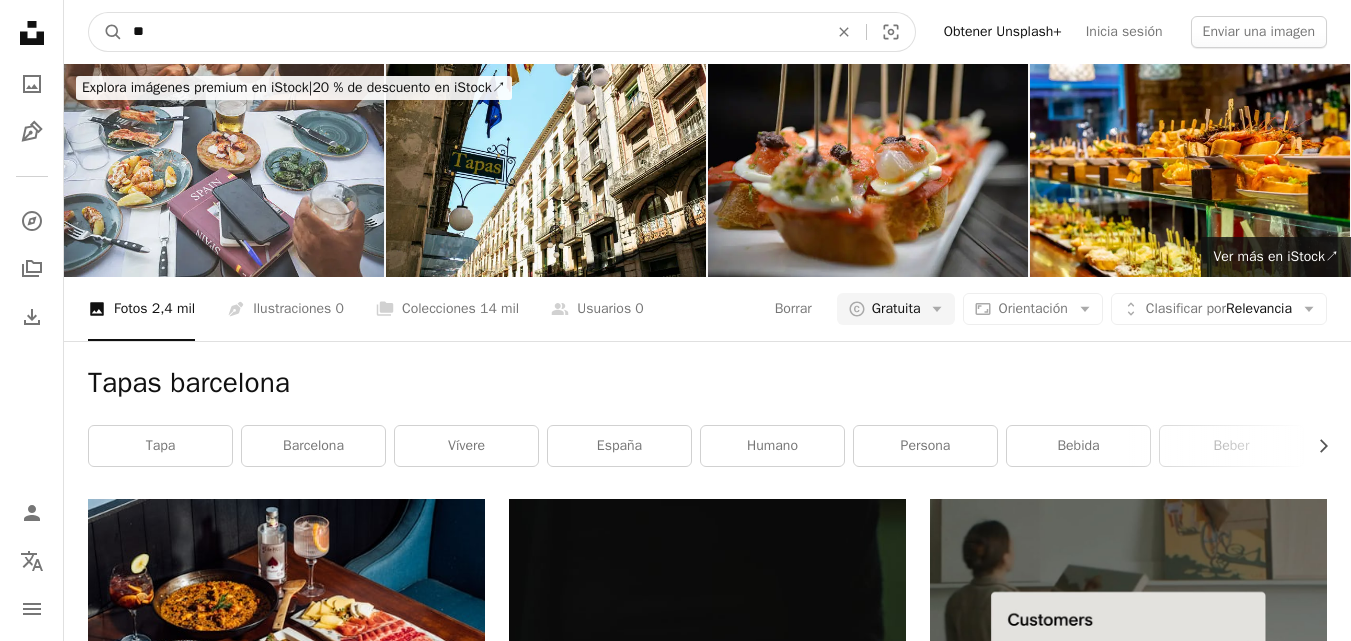 type on "*" 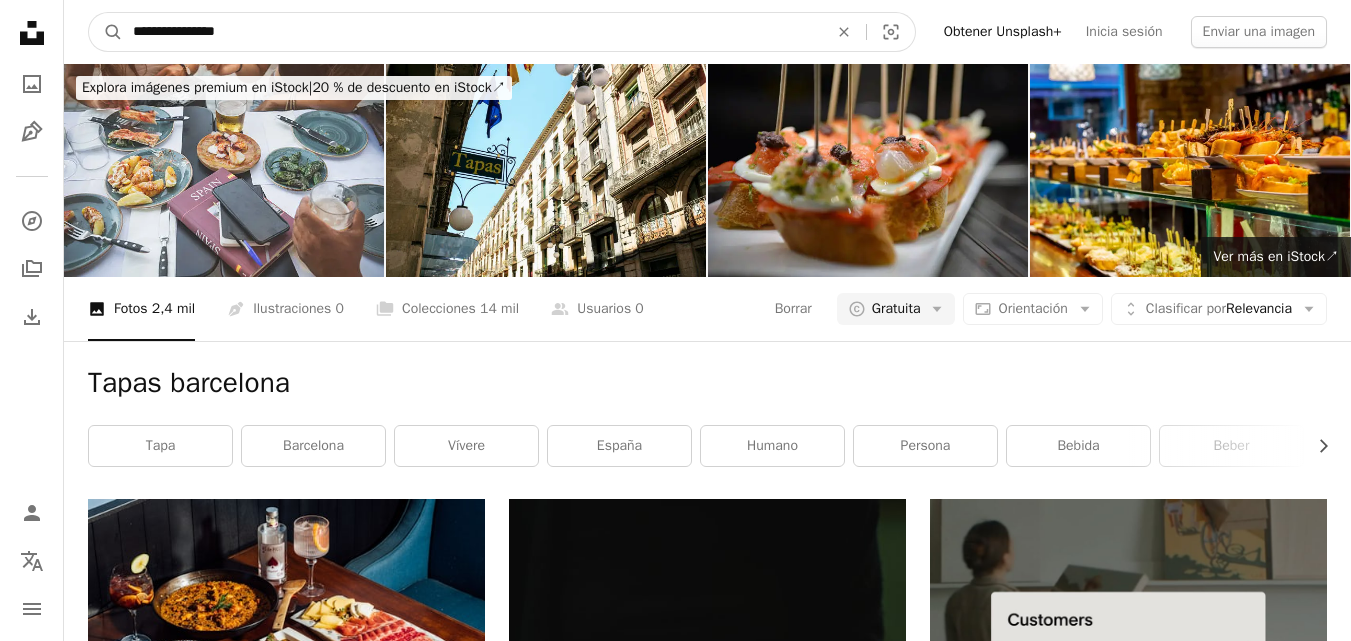 type on "**********" 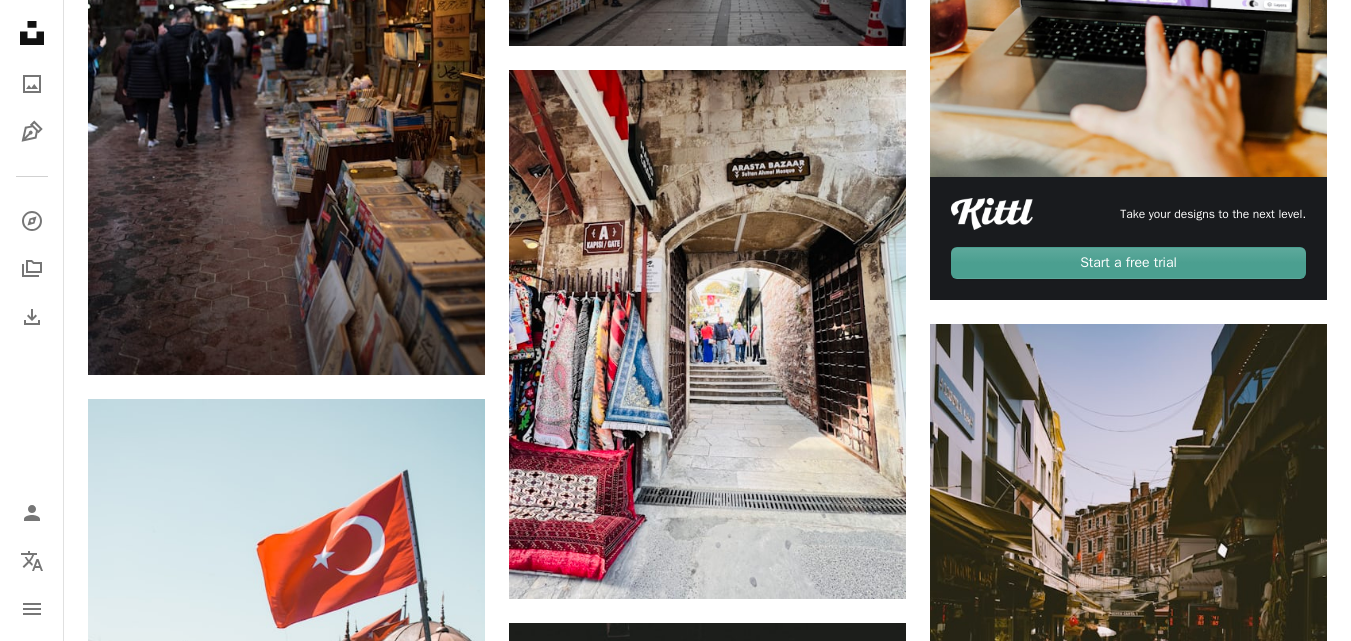 scroll, scrollTop: 0, scrollLeft: 0, axis: both 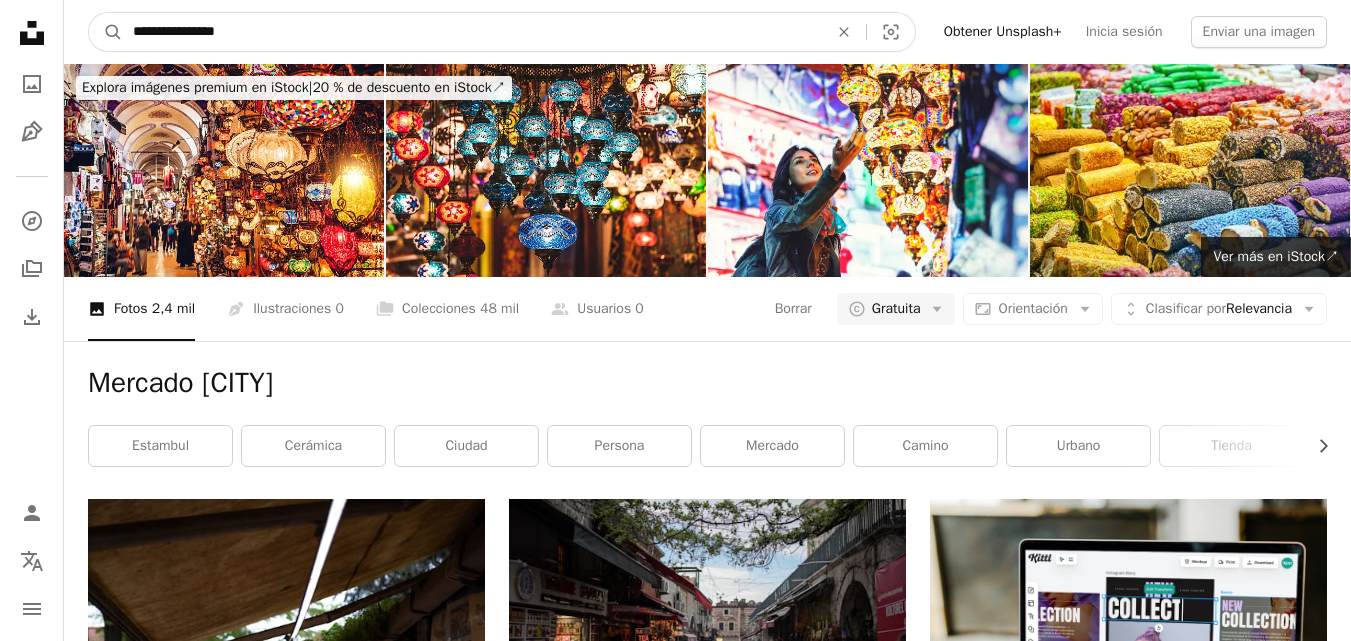 drag, startPoint x: 290, startPoint y: 29, endPoint x: 0, endPoint y: -1, distance: 291.5476 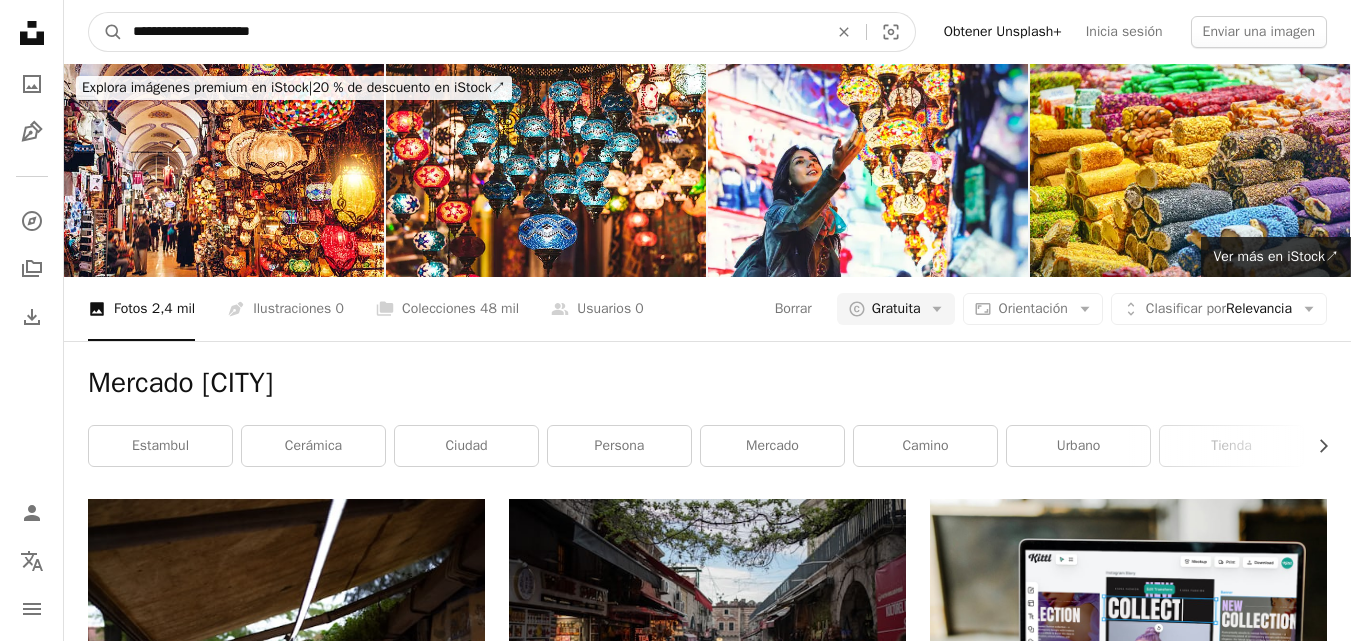 type on "**********" 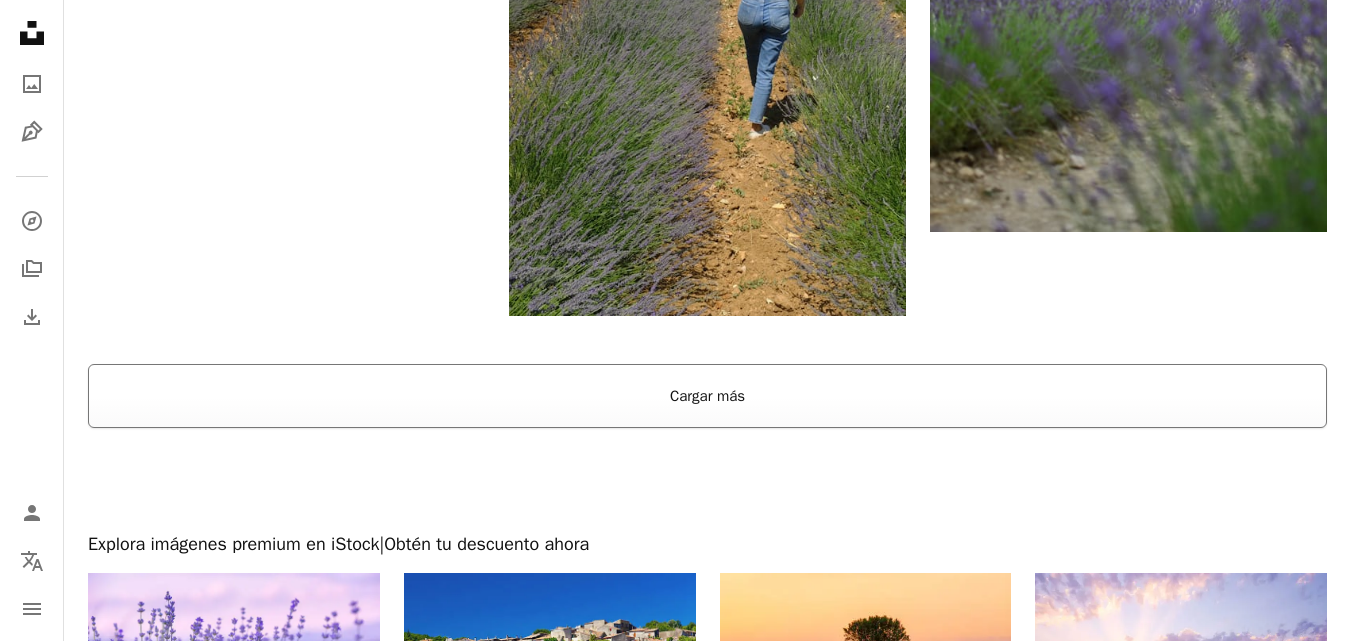 scroll, scrollTop: 3483, scrollLeft: 0, axis: vertical 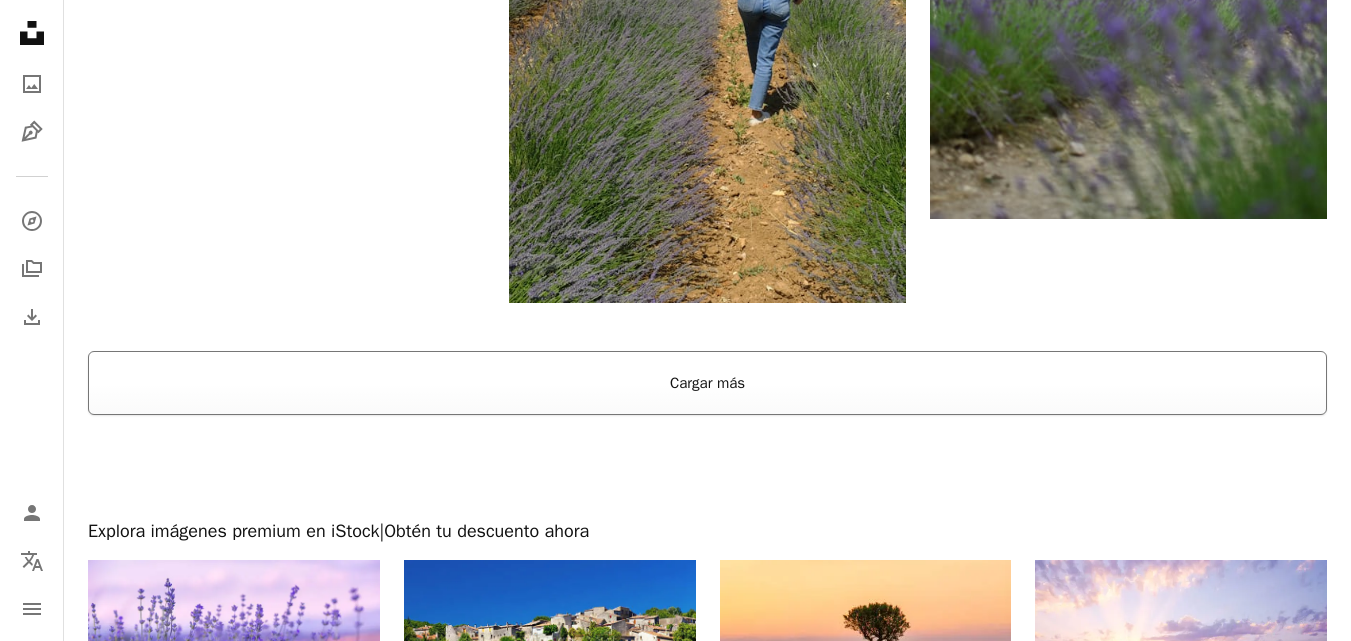click on "Cargar más" at bounding box center (707, 383) 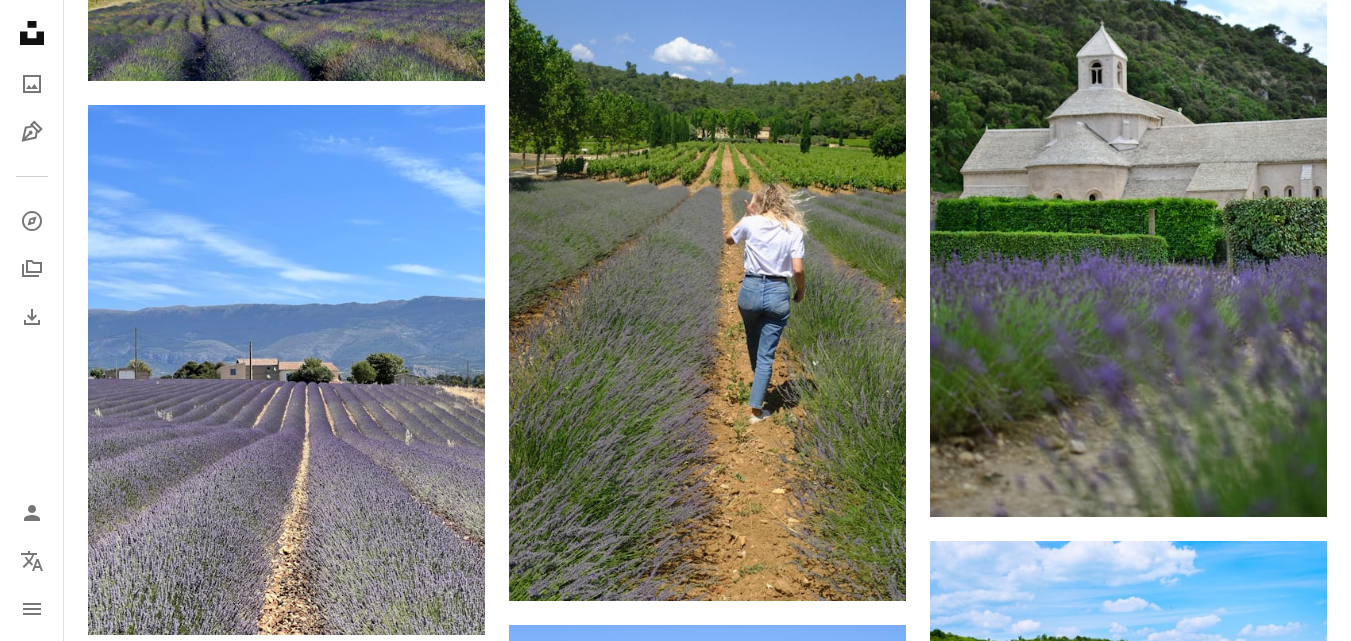 scroll, scrollTop: 3184, scrollLeft: 0, axis: vertical 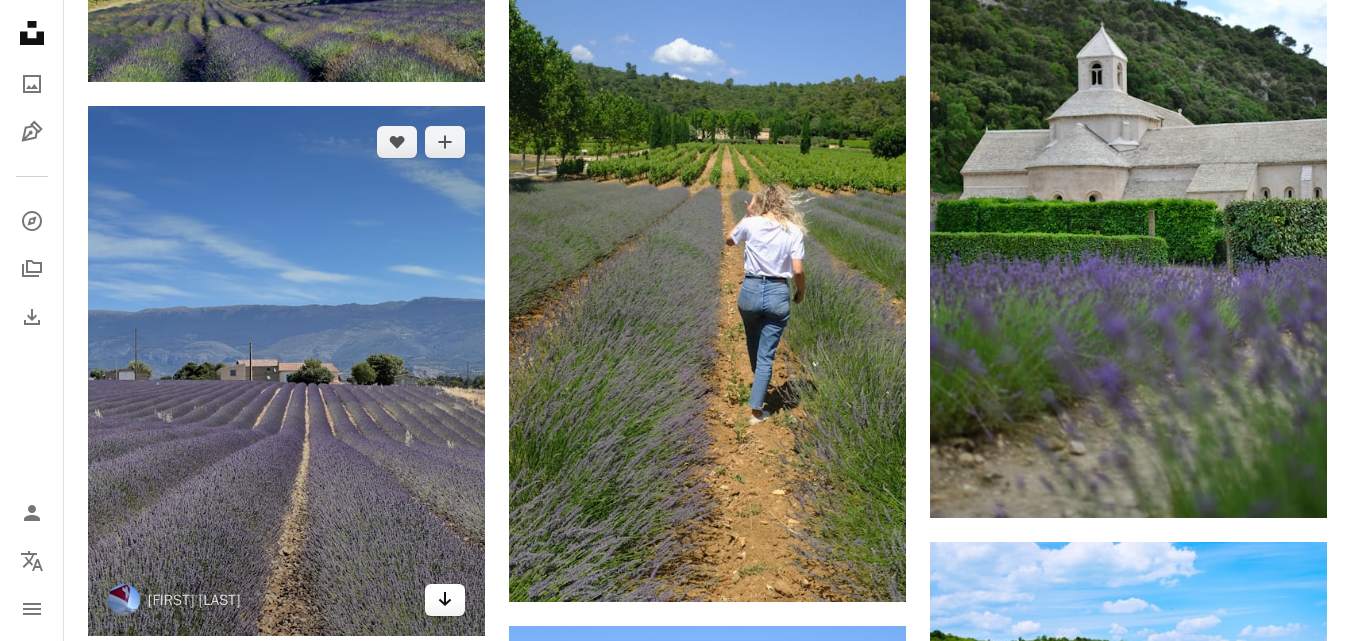 click on "Arrow pointing down" 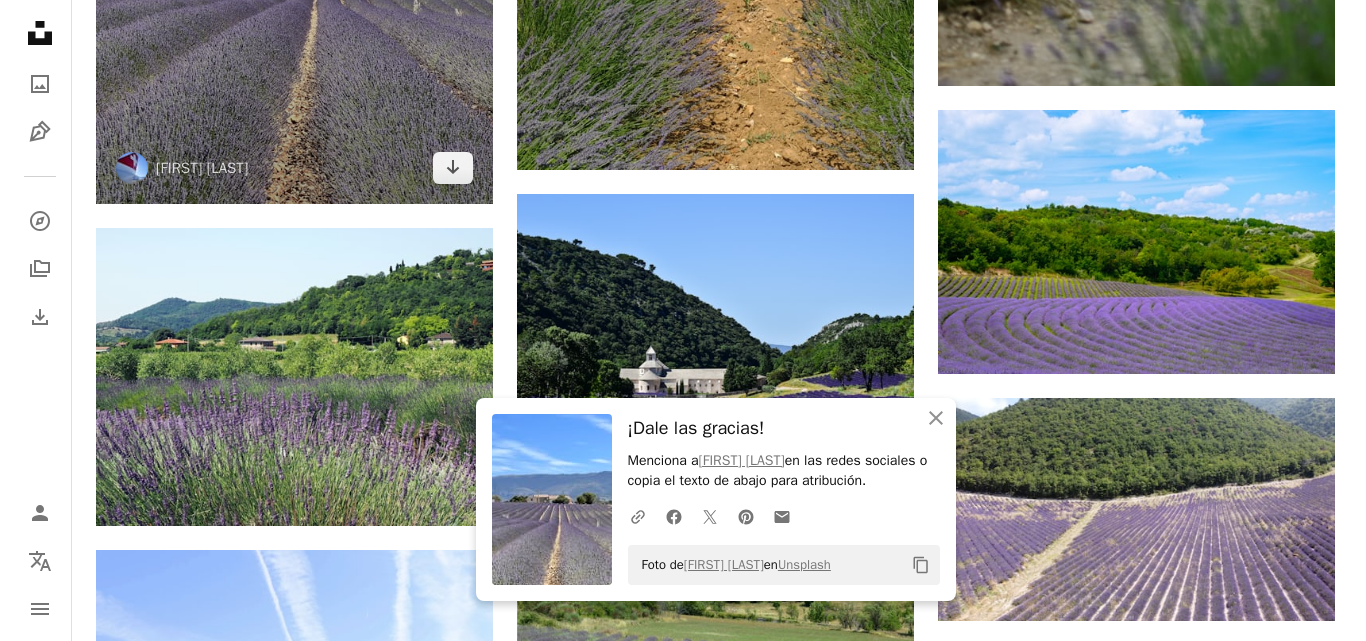 scroll, scrollTop: 4215, scrollLeft: 0, axis: vertical 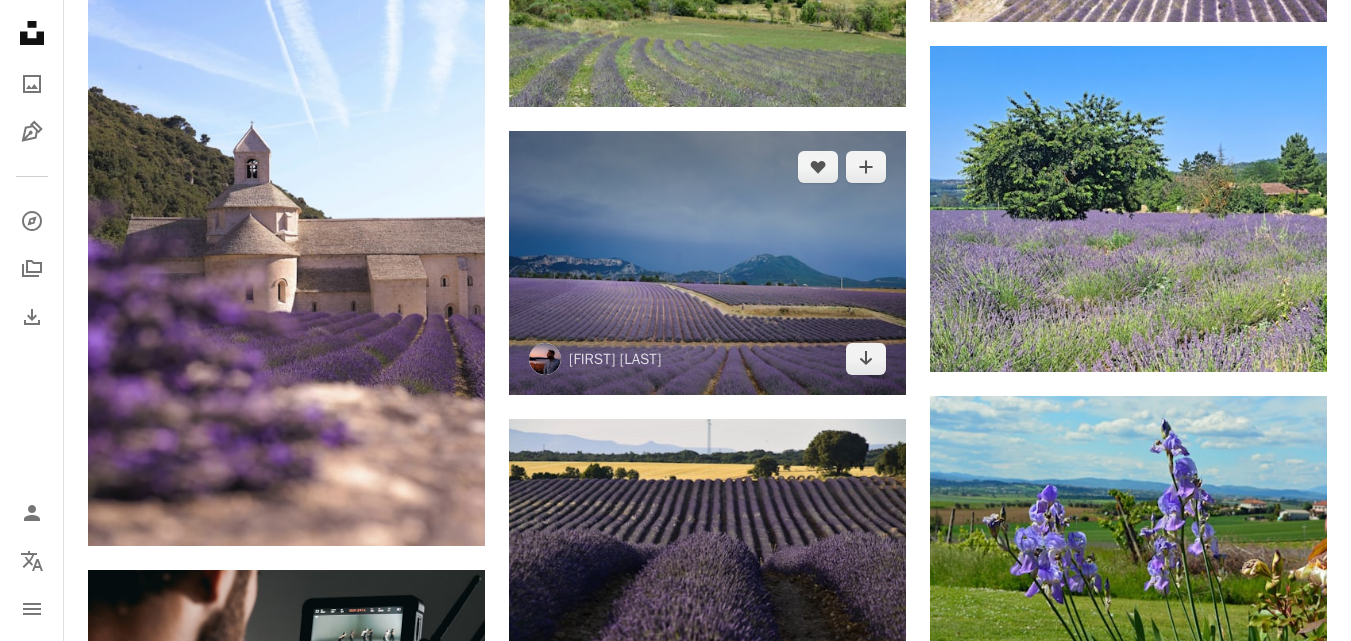 click at bounding box center [707, 263] 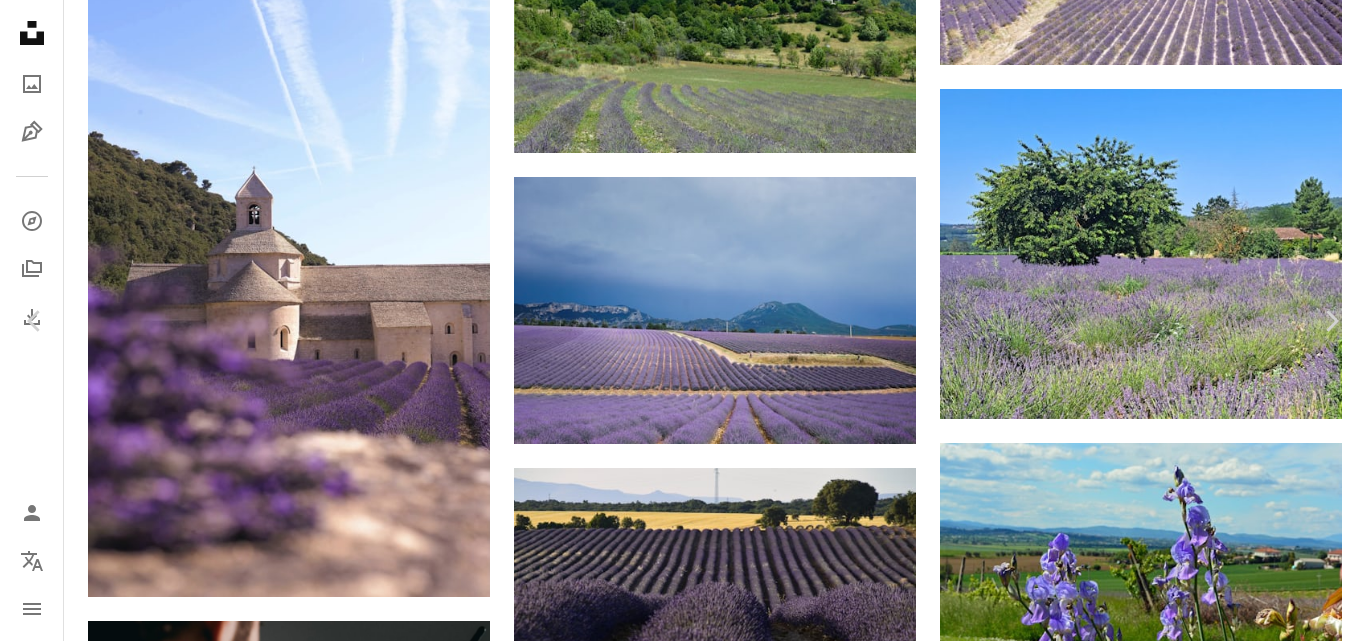 scroll, scrollTop: 514, scrollLeft: 0, axis: vertical 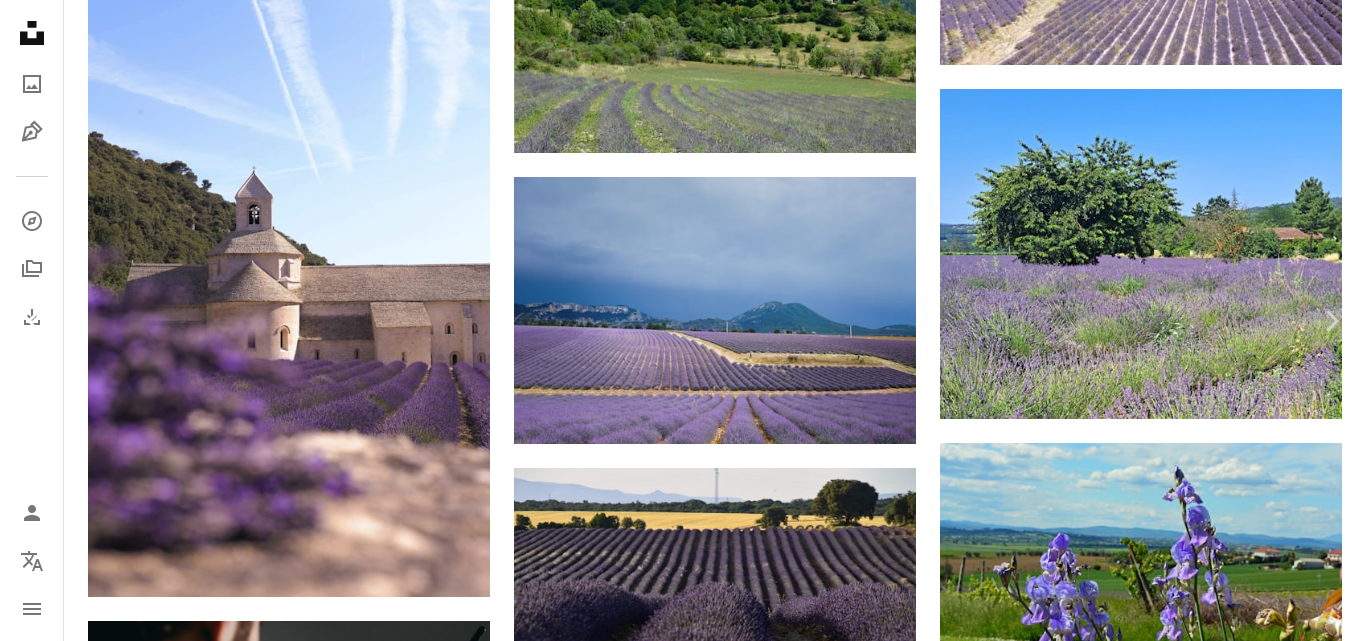 click on "Chevron left" at bounding box center [35, 321] 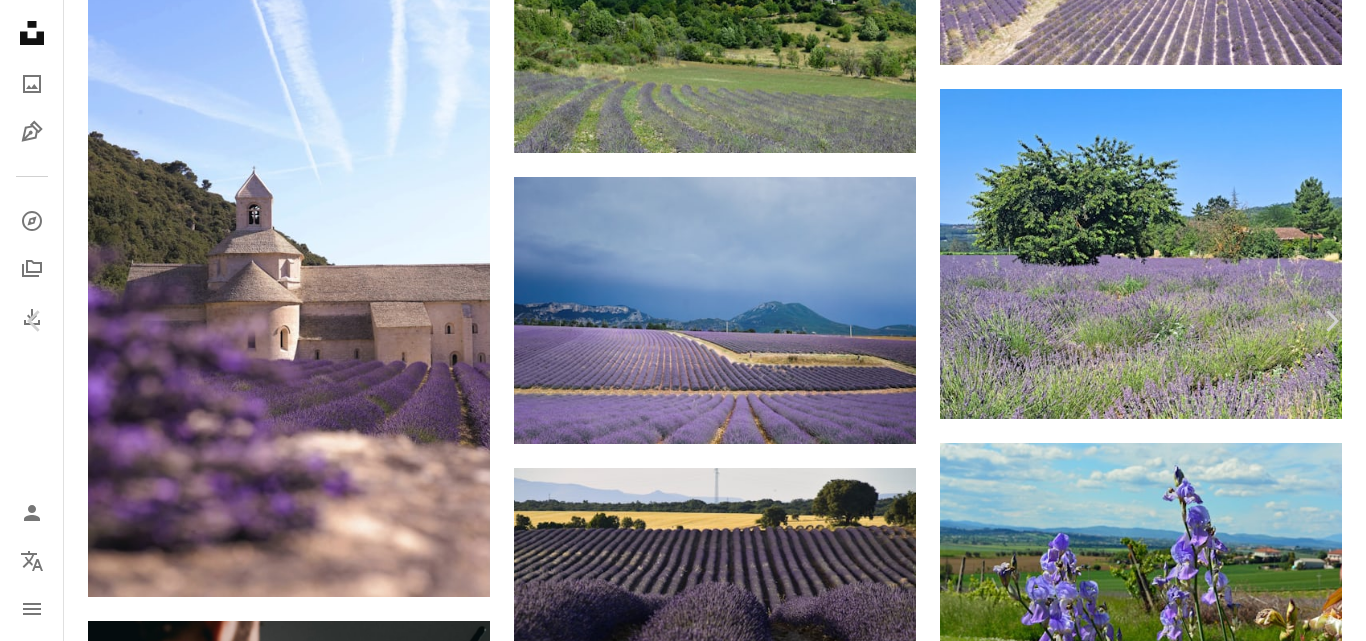 scroll, scrollTop: 0, scrollLeft: 0, axis: both 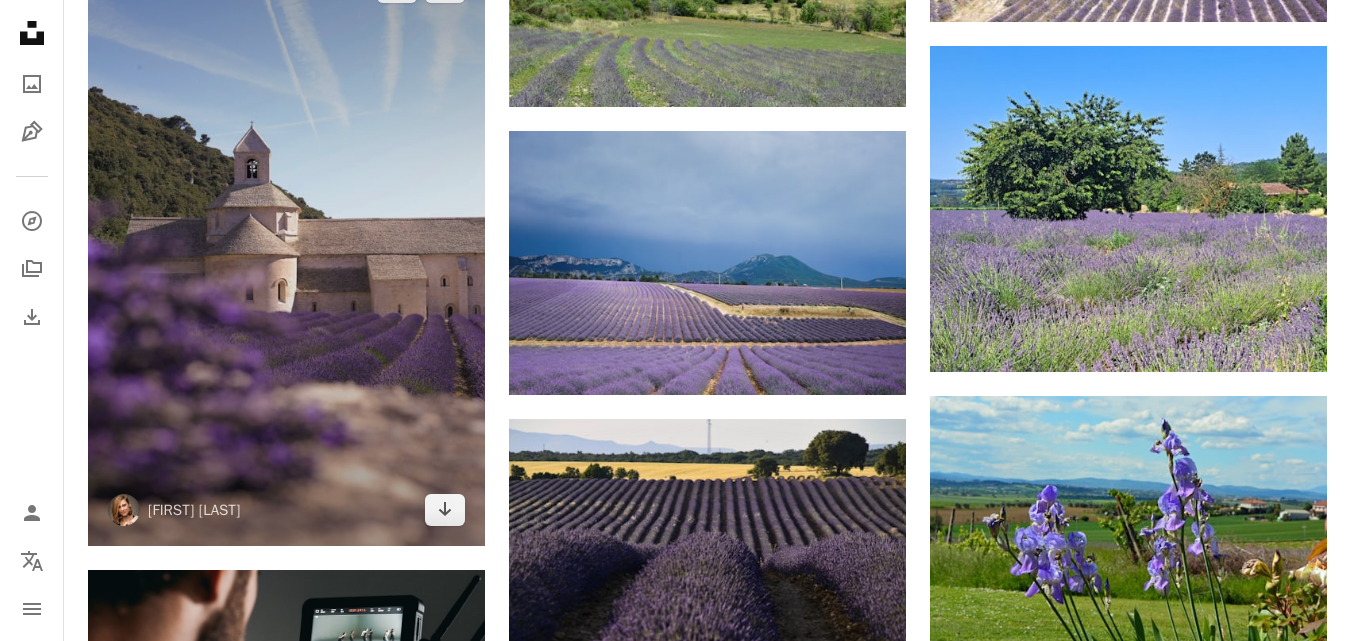 click at bounding box center [286, 249] 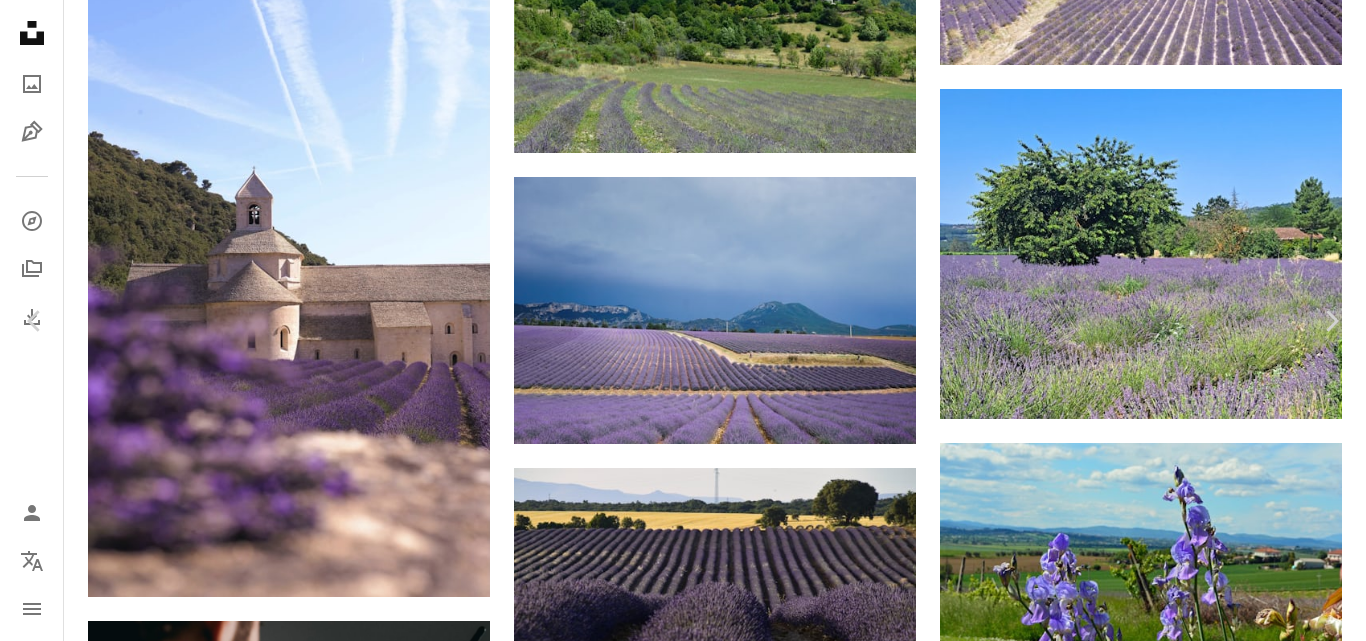 scroll, scrollTop: 342, scrollLeft: 0, axis: vertical 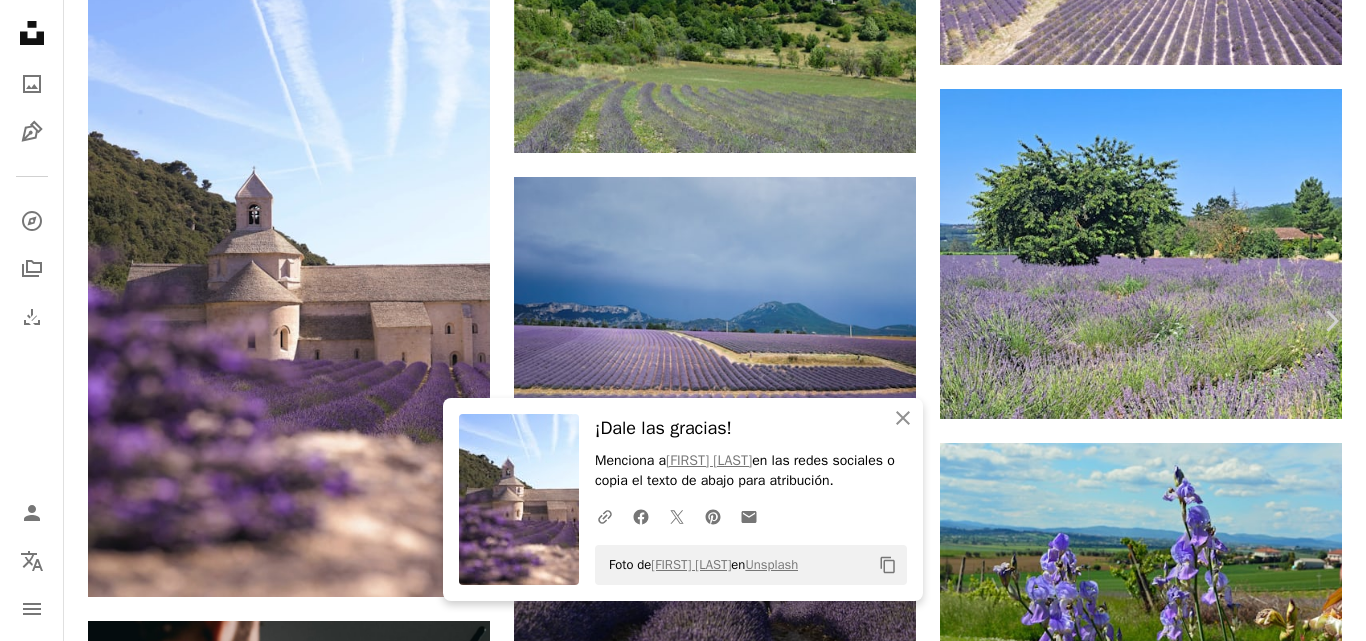 click on "Chevron left" at bounding box center (35, 321) 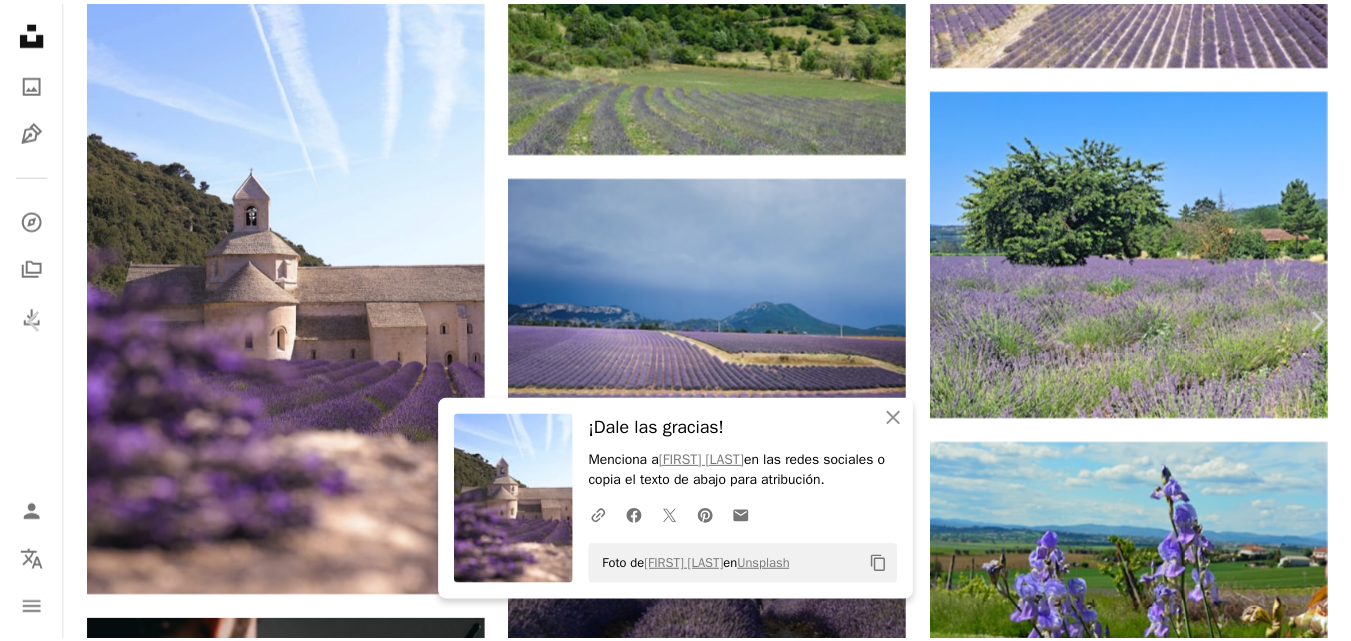 scroll, scrollTop: 0, scrollLeft: 0, axis: both 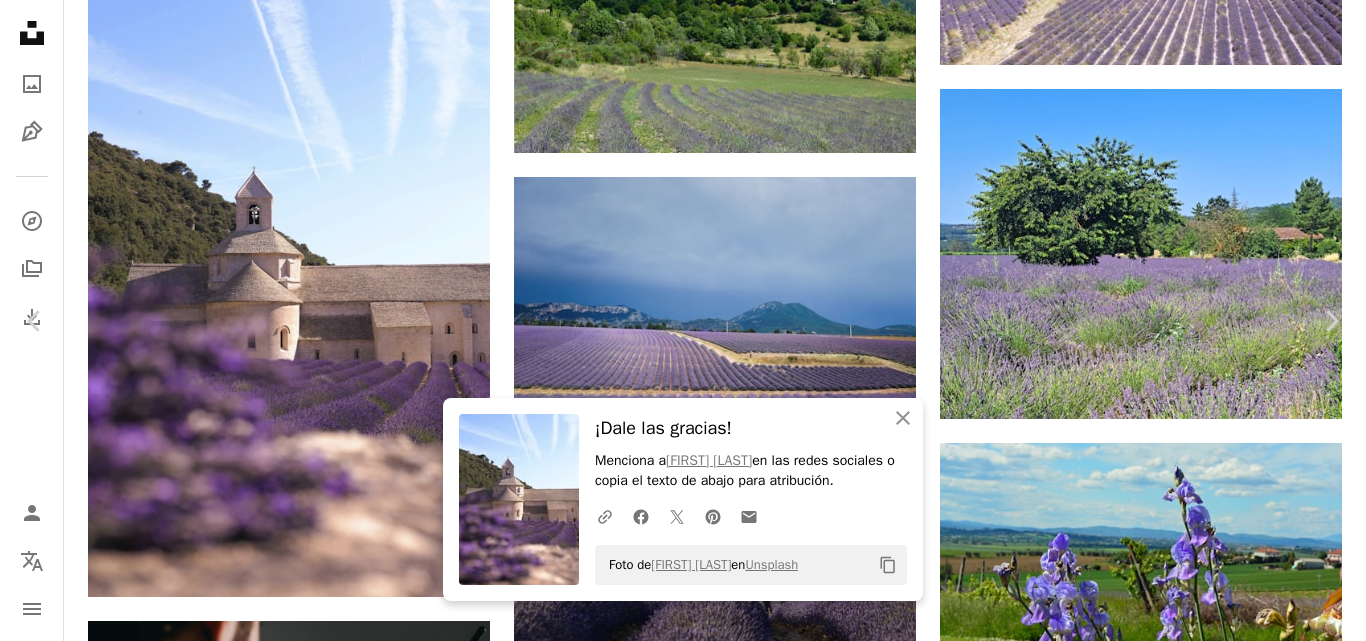 click on "An X shape Chevron left Chevron right An X shape Cerrar ¡Dale las gracias! Menciona a  [FIRST] [LAST]  en las redes sociales o copia el texto de abajo para atribución. A URL sharing icon (chains) Facebook icon X (formerly Twitter) icon Pinterest icon An envelope Foto de  [FIRST] [LAST]  en  Unsplash
Copy content Slim MARS slimmars13 A heart A plus sign Descargar gratis Chevron down Zoom in Visualizaciones 4034 Descargas 33 A forward-right arrow Compartir Info icon Información More Actions A map marker Montbrun-les-Bains, [COUNTRY] Calendar outlined Publicado el  [DATE] Safety Uso gratuito bajo la  Licencia Unsplash flor tierra edificio granja paisaje campo Francia flor lavanda al aire libre campo vegetación rural pasto cuesta Fotos de stock gratuitas Explora imágenes premium relacionadas en iStock  |  Ahorra un 20 % con el código UNSPLASH20 Ver más en iStock  ↗ Imágenes relacionadas A heart A plus sign [FIRST] [LAST] Disponible para contratación A checkmark inside of a circle" at bounding box center [683, 5508] 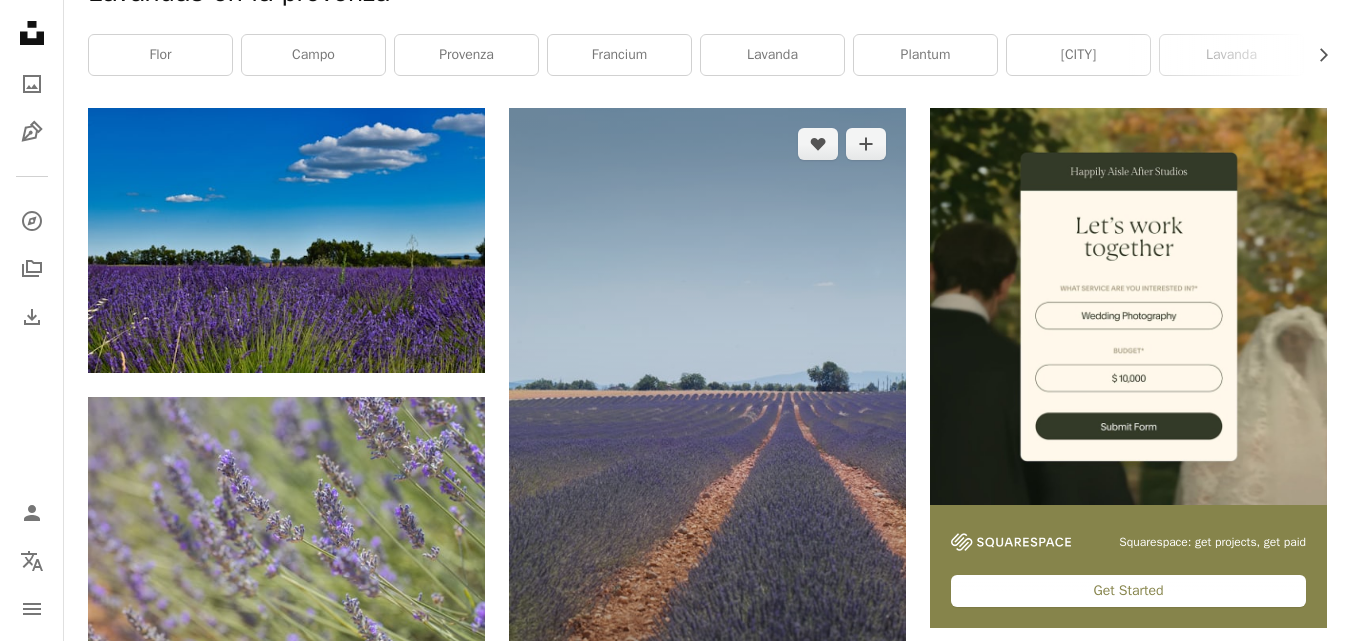 scroll, scrollTop: 0, scrollLeft: 0, axis: both 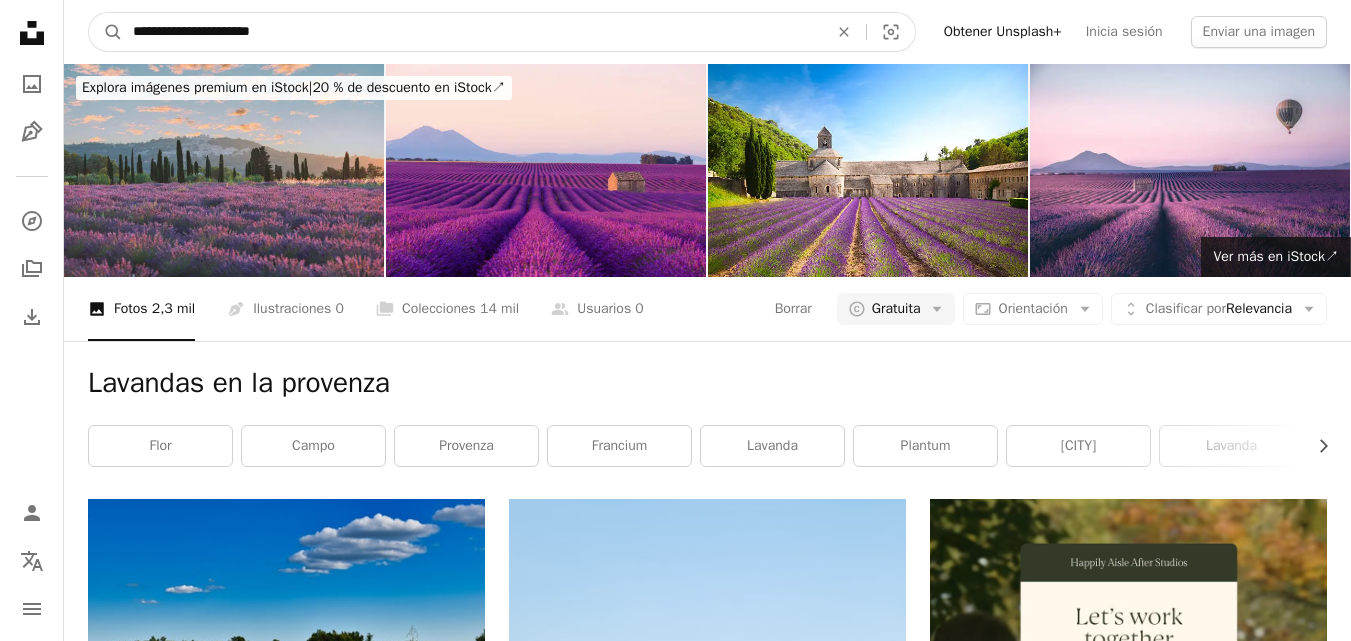 drag, startPoint x: 304, startPoint y: 42, endPoint x: 0, endPoint y: 4, distance: 306.36578 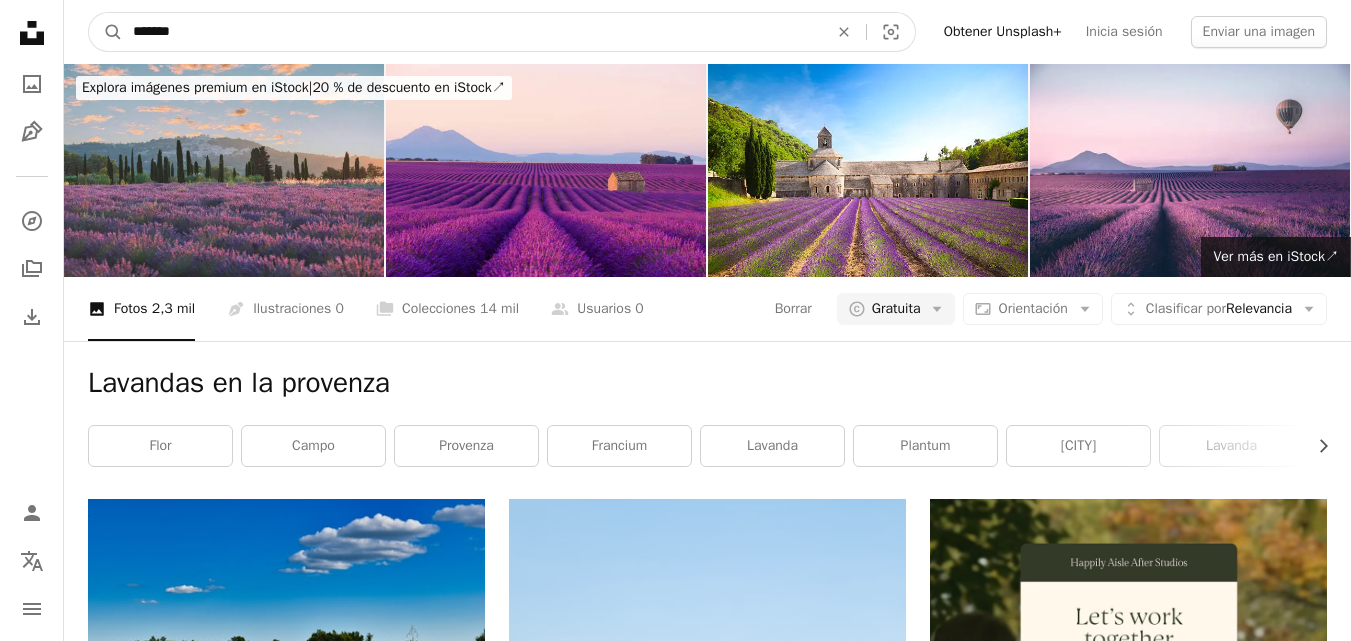 type on "*******" 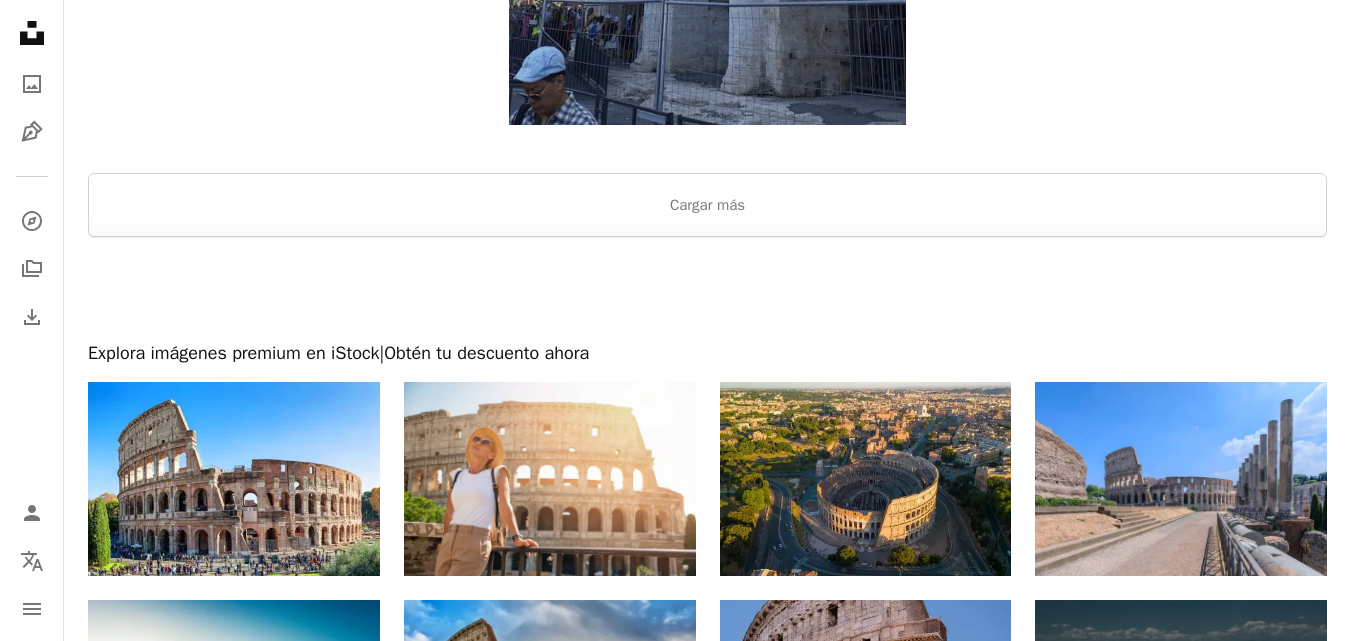 scroll, scrollTop: 3644, scrollLeft: 0, axis: vertical 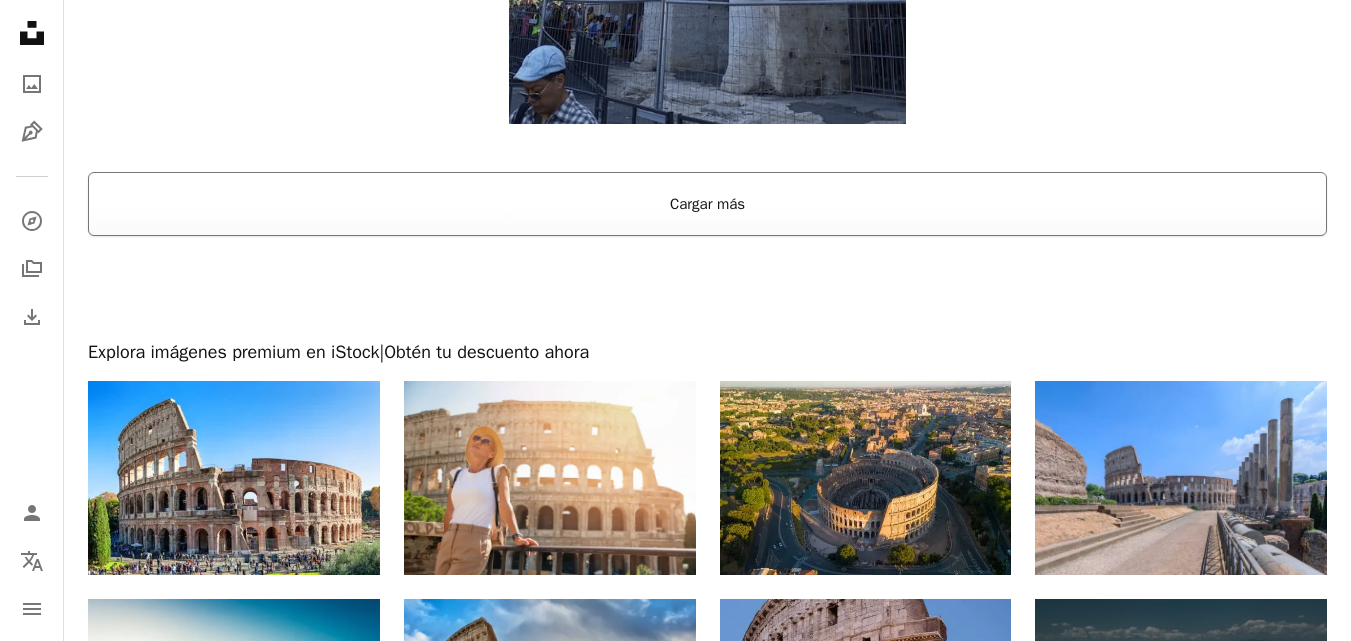 click on "Cargar más" at bounding box center (707, 204) 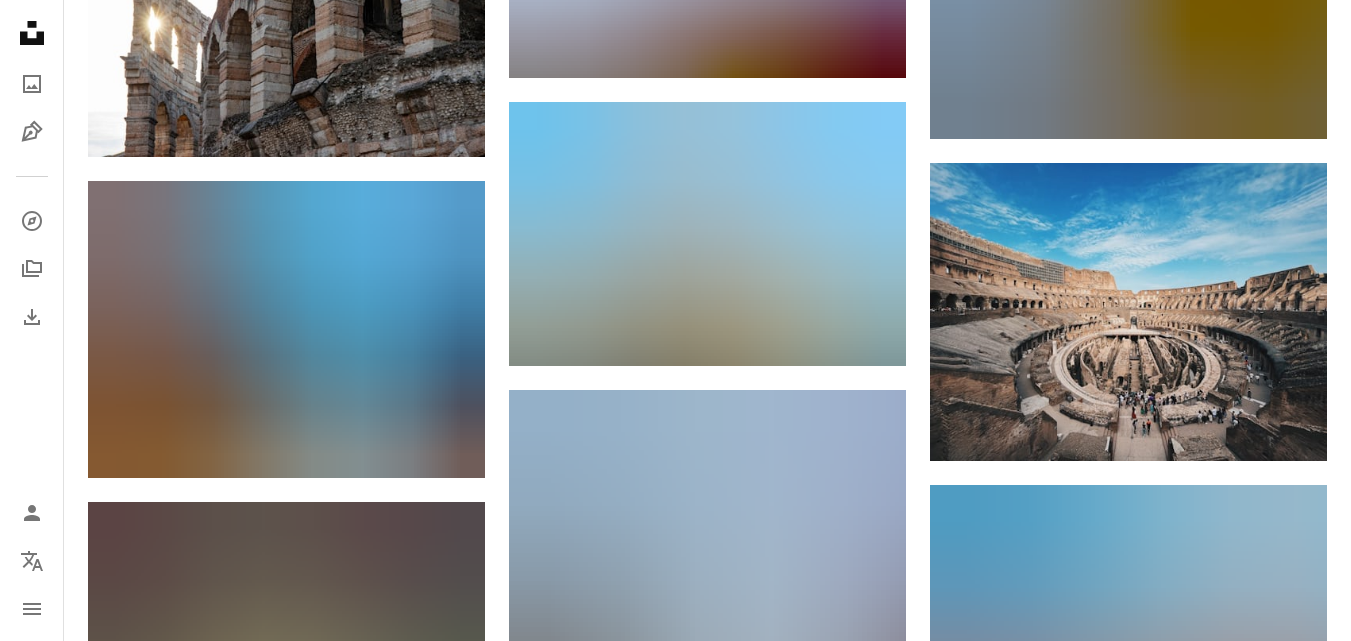 scroll, scrollTop: 6586, scrollLeft: 0, axis: vertical 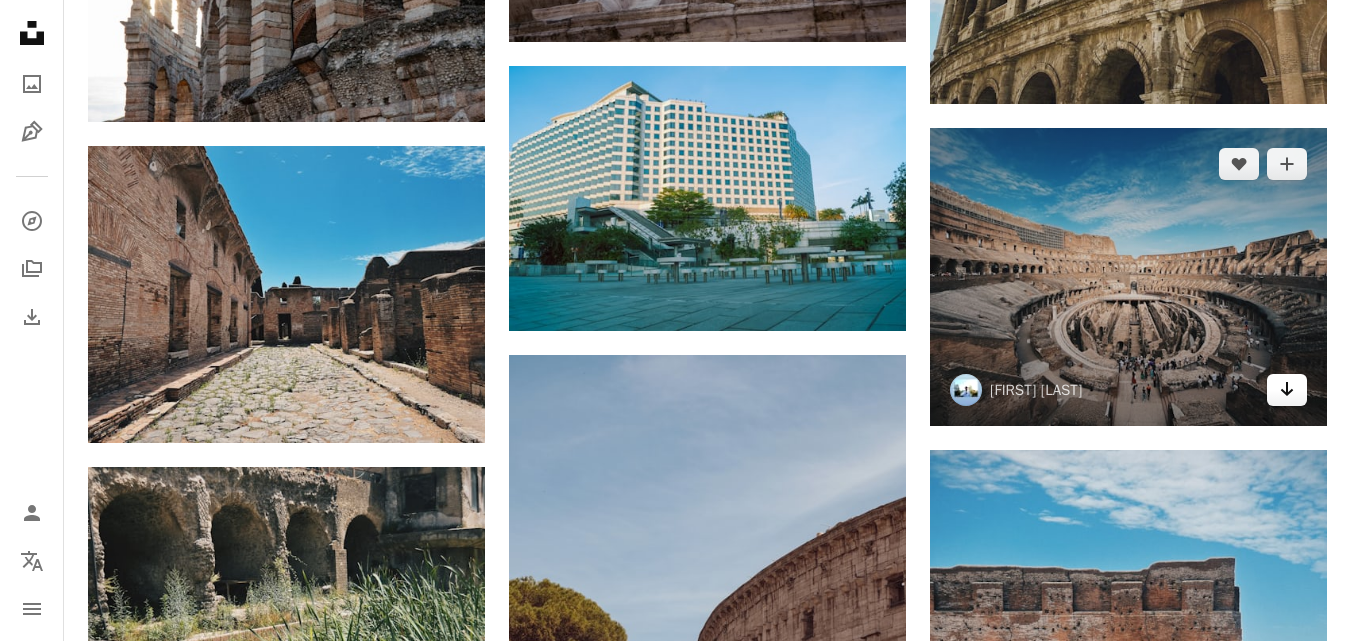 click on "Arrow pointing down" at bounding box center [1287, 390] 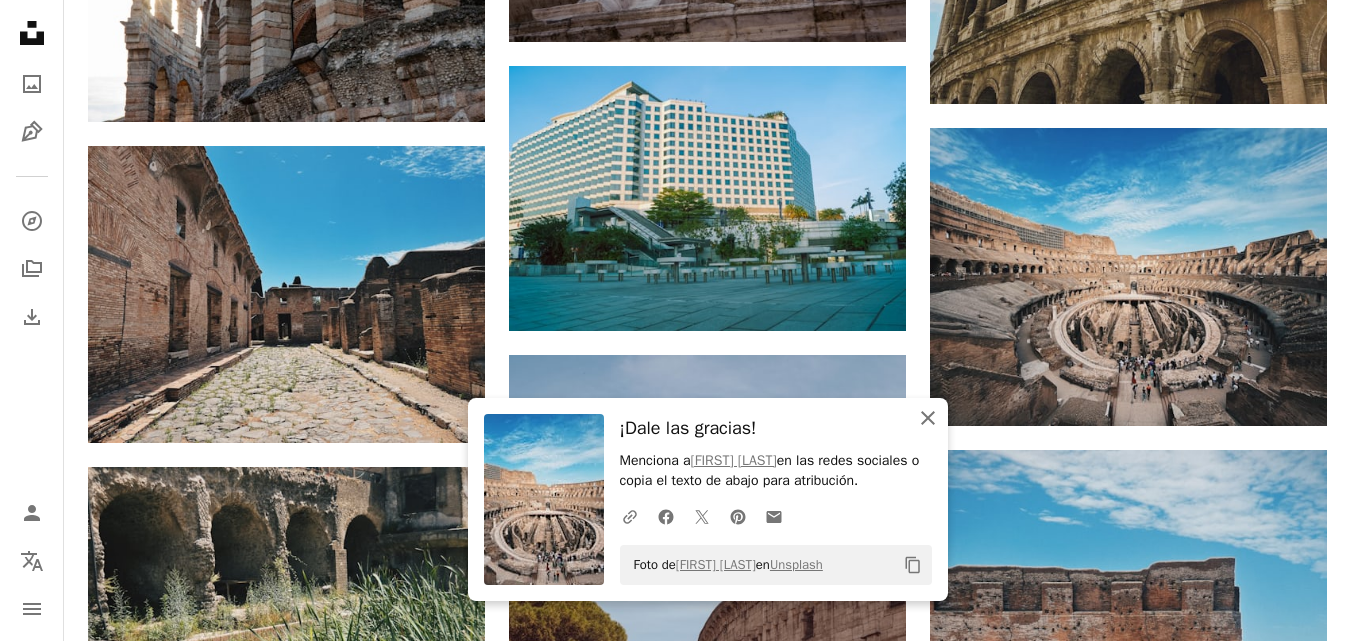 click on "An X shape" 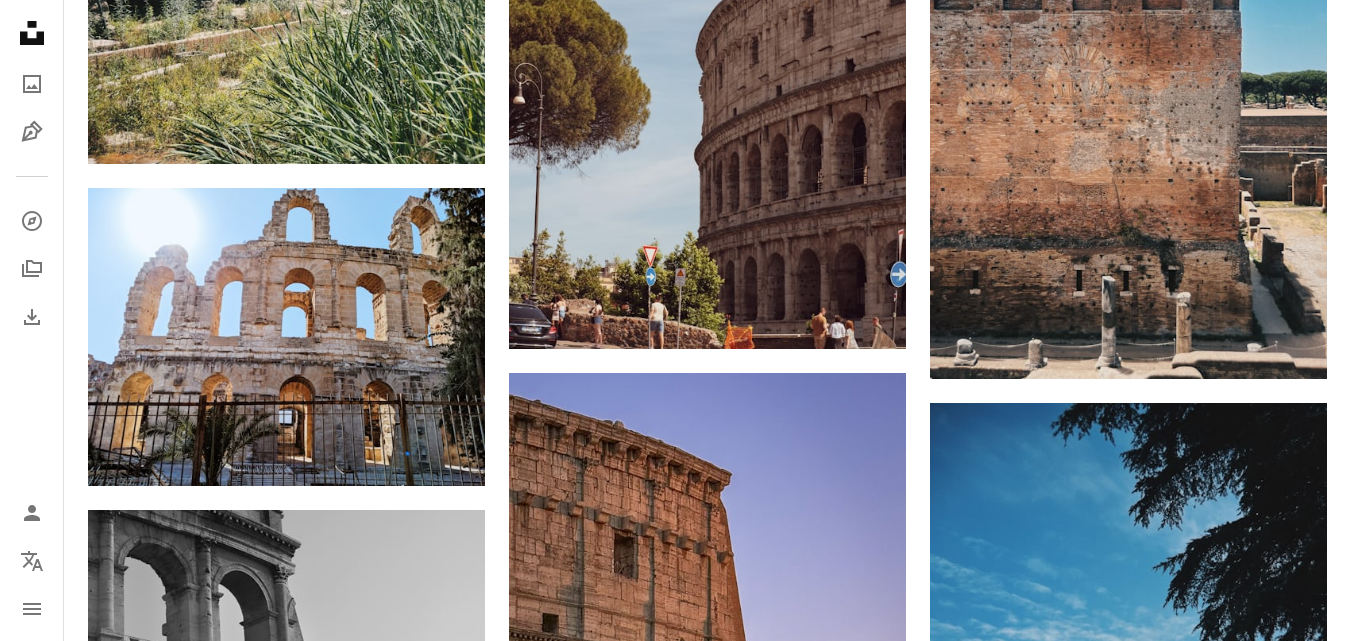 scroll, scrollTop: 7188, scrollLeft: 0, axis: vertical 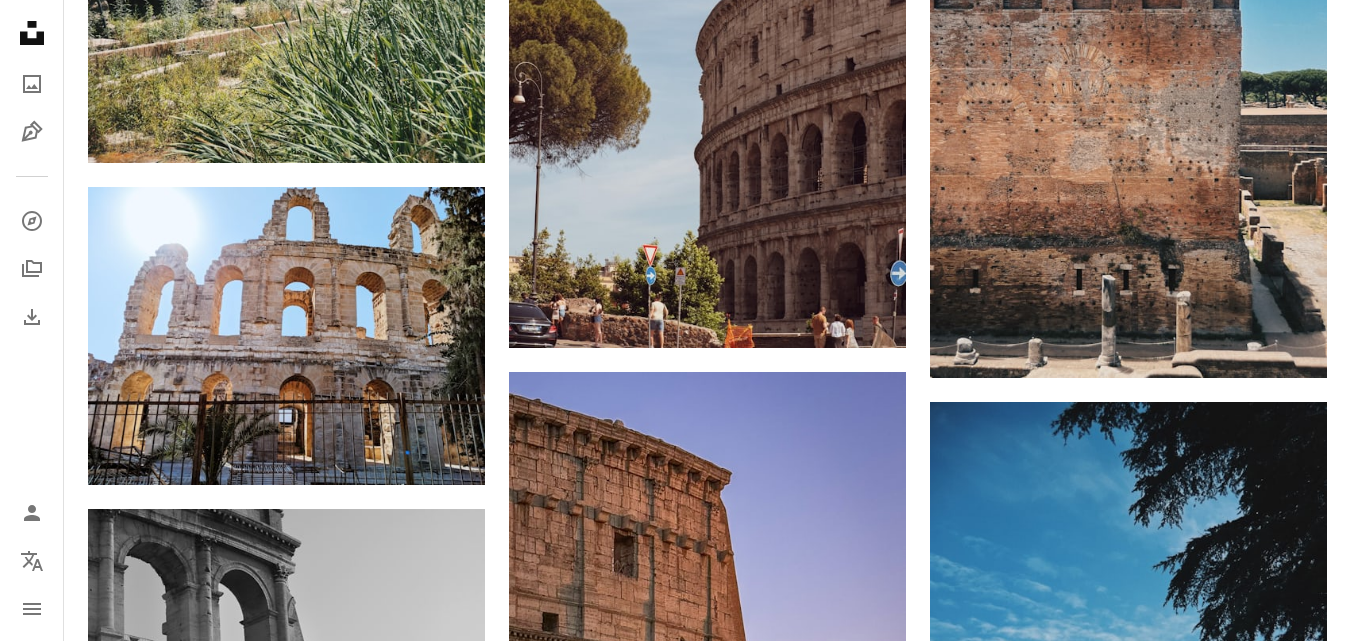 click on "A heart A plus sign [FIRST] [LAST] Arrow pointing down A heart A plus sign [USERNAME] Arrow pointing down A heart A plus sign [FIRST] [LAST] Disponible para contratación A checkmark inside of a circle Arrow pointing down A heart A plus sign [FIRST] [LAST] Disponible para contratación A checkmark inside of a circle Arrow pointing down A heart A plus sign [FIRST] [LAST] Arrow pointing down A heart A plus sign [FIRST] [LAST] Arrow pointing down A heart A plus sign [FIRST] [LAST] Arrow pointing down A heart A plus sign [FIRST] [LAST] Arrow pointing down –– ––– –––  –– ––– –  ––– –––  ––––  –   – –– –––  – – ––– –– –– –––– –– Build your website your way. Get started A heart A plus sign [FIRST] [LAST] Arrow pointing down A heart A heart" at bounding box center [707, -302] 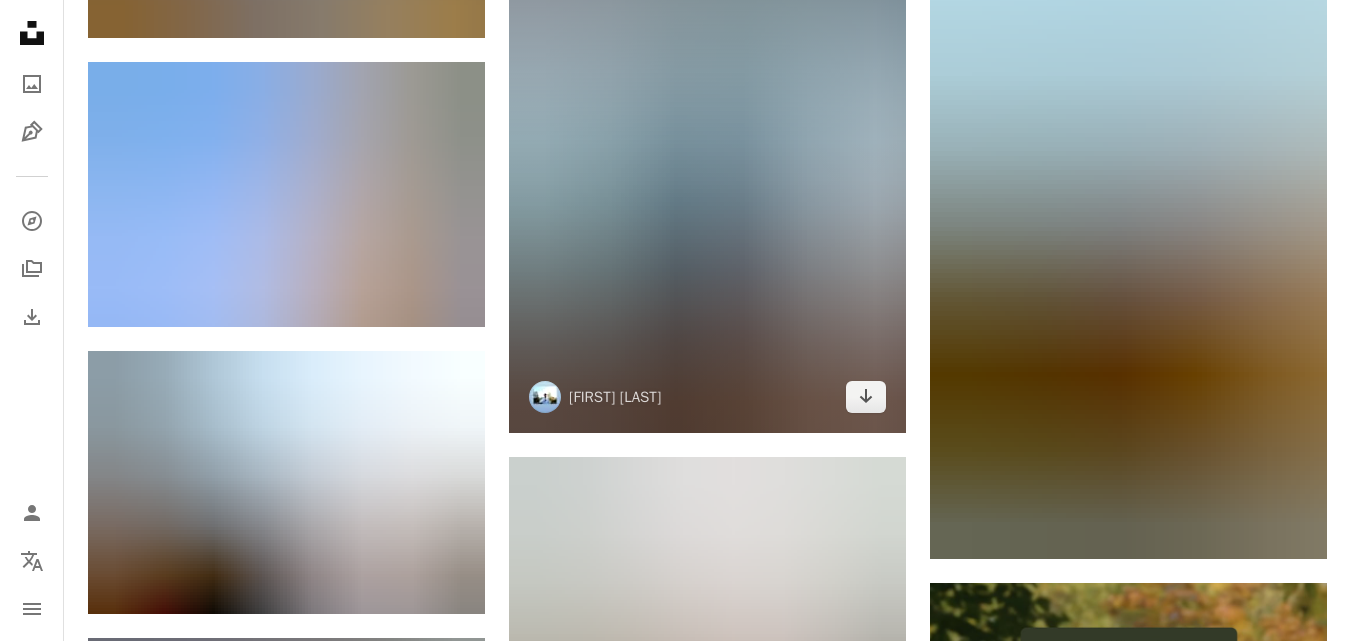 scroll, scrollTop: 9226, scrollLeft: 0, axis: vertical 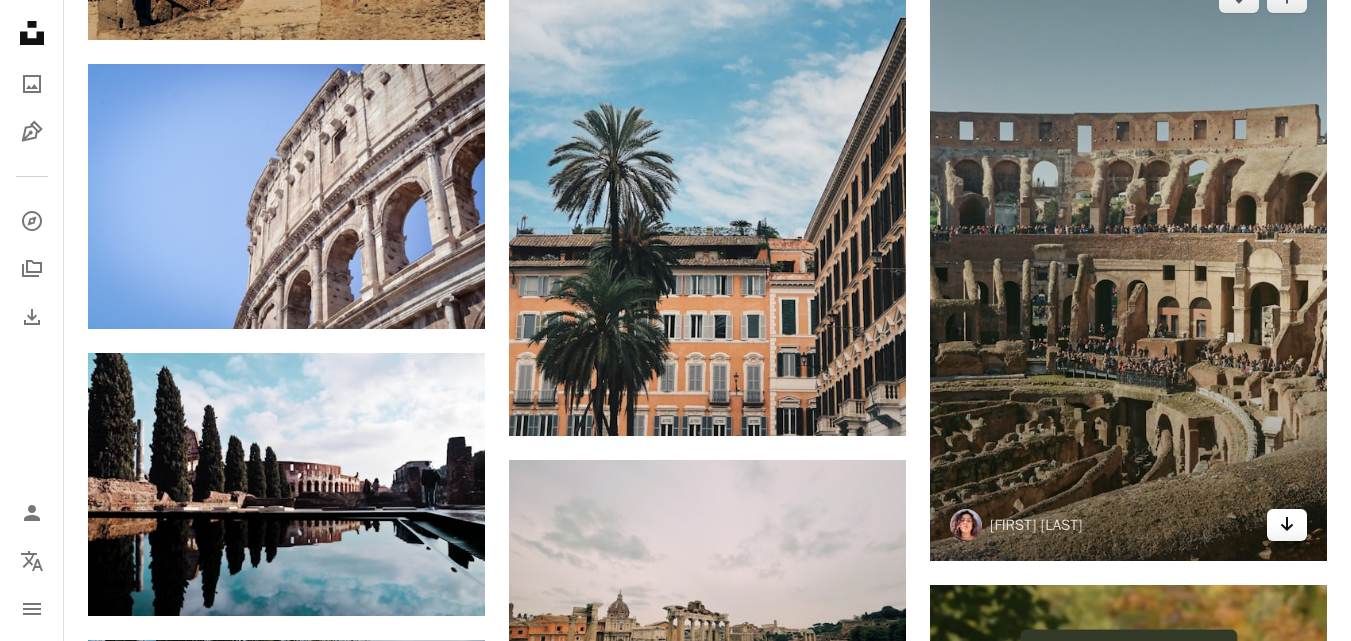 click on "Arrow pointing down" at bounding box center (1287, 525) 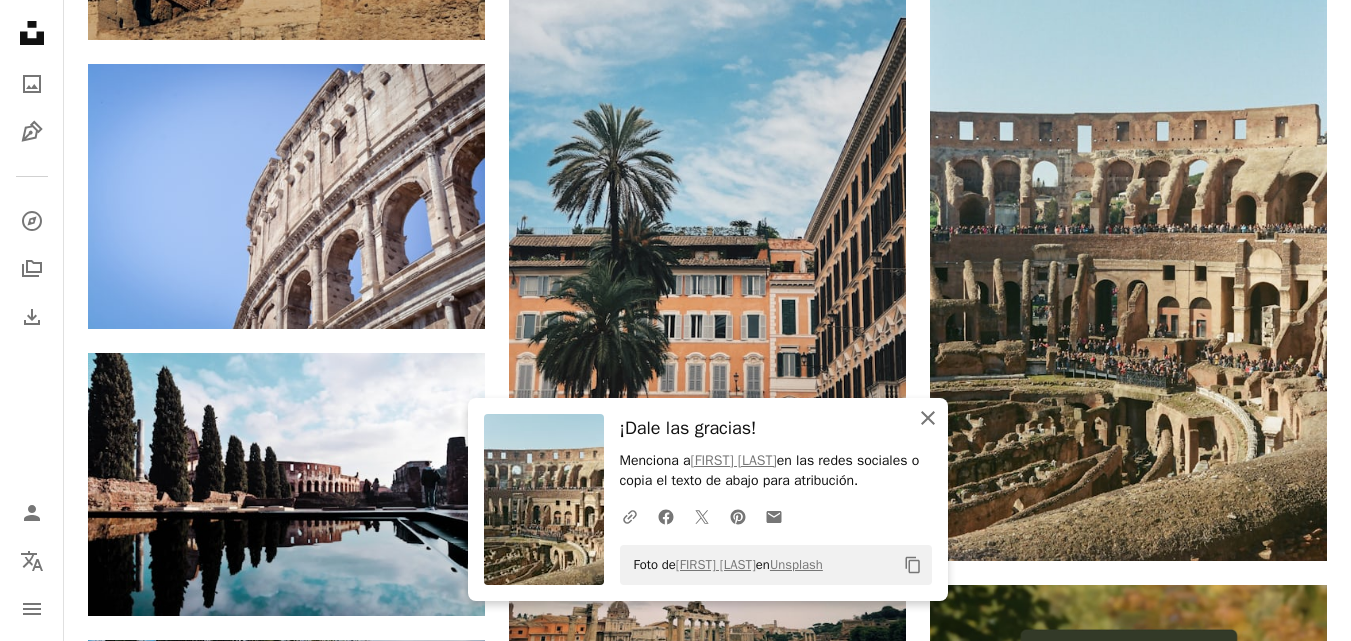 click on "An X shape" 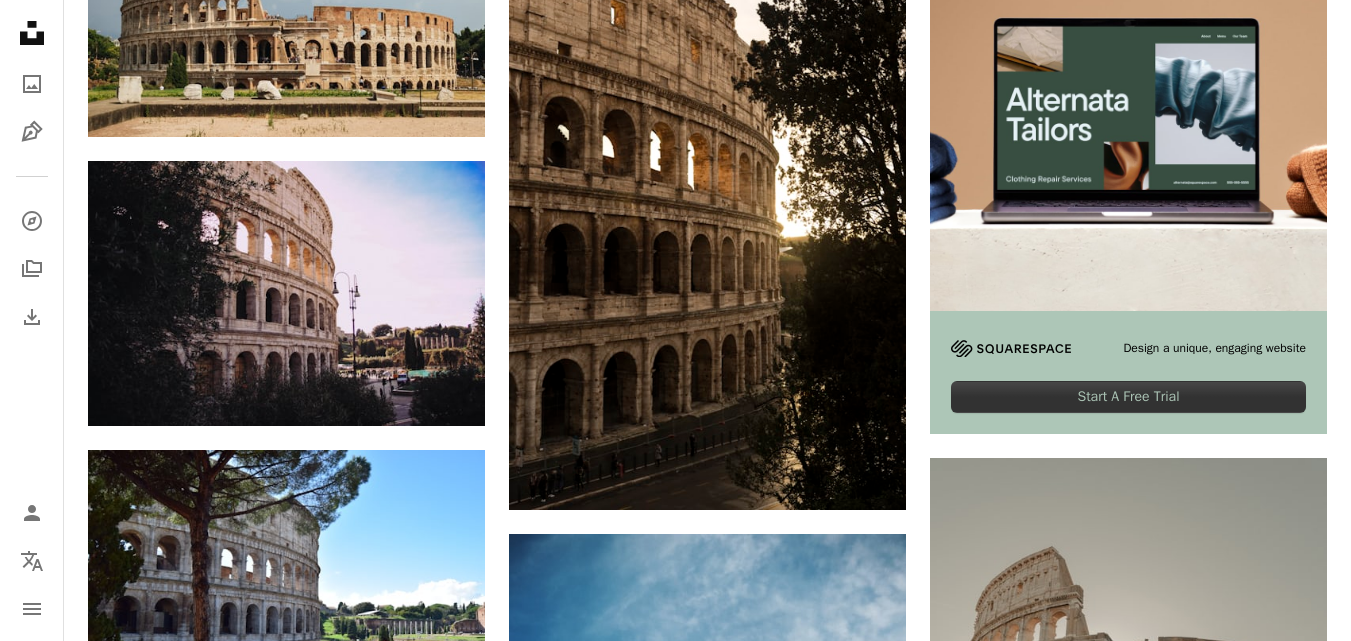 scroll, scrollTop: 0, scrollLeft: 0, axis: both 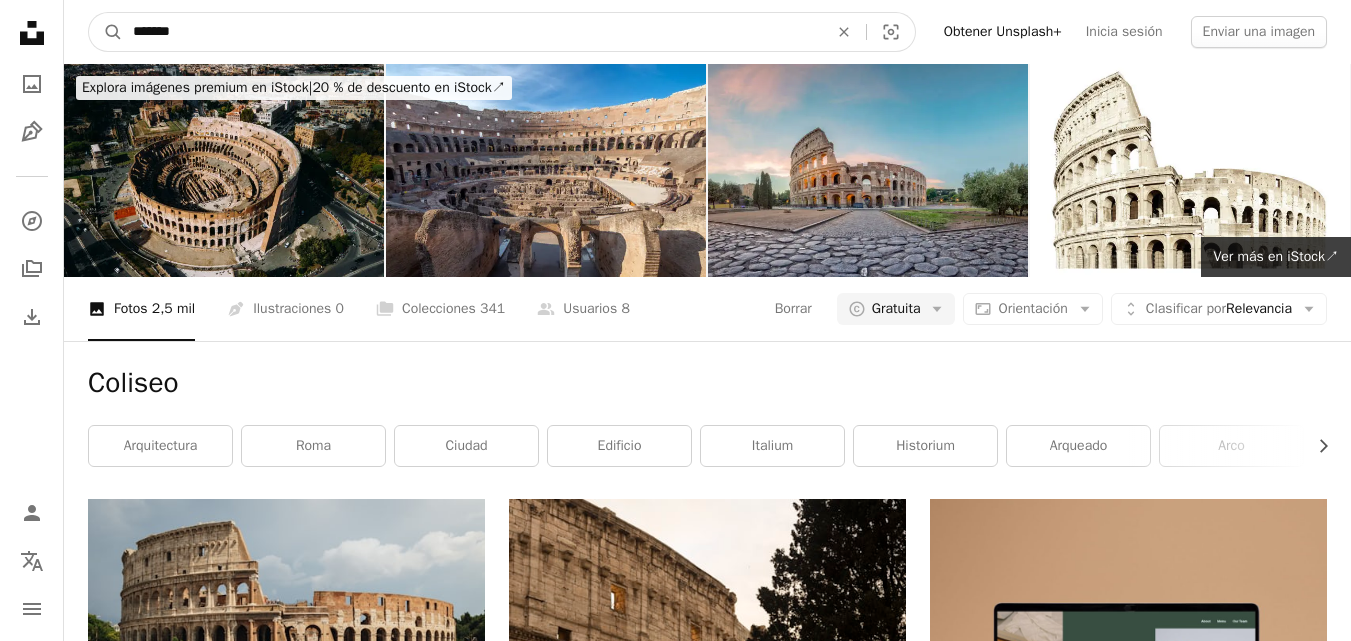 drag, startPoint x: 179, startPoint y: 14, endPoint x: 100, endPoint y: -8, distance: 82.006096 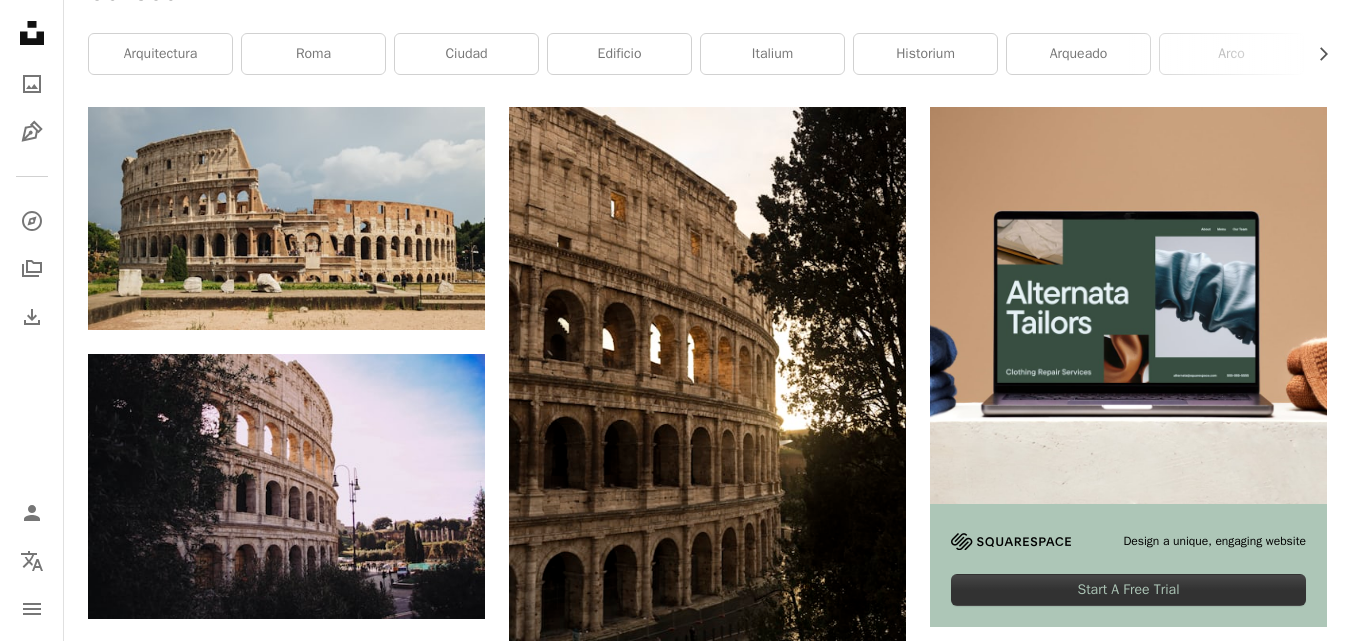 scroll, scrollTop: 0, scrollLeft: 0, axis: both 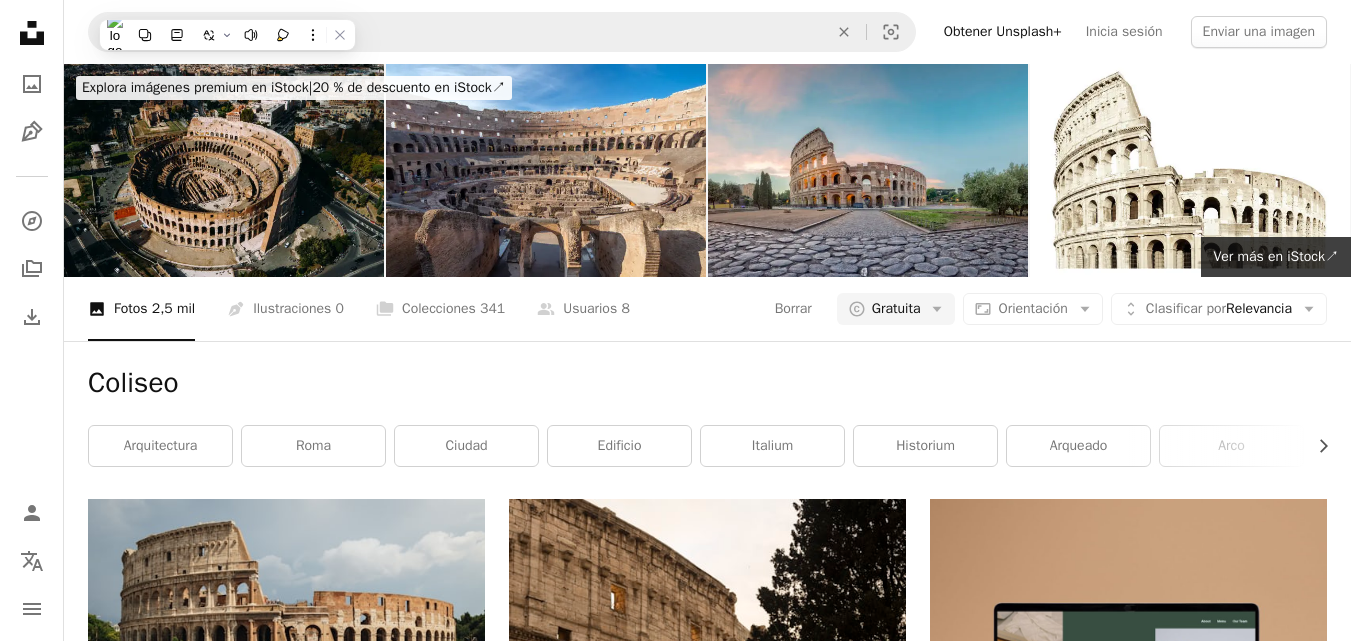 click on "A photo Fotos   2,5 mil Pen Tool Ilustraciones   0 A stack of folders Colecciones   341 A group of people Usuarios   8" at bounding box center [359, 309] 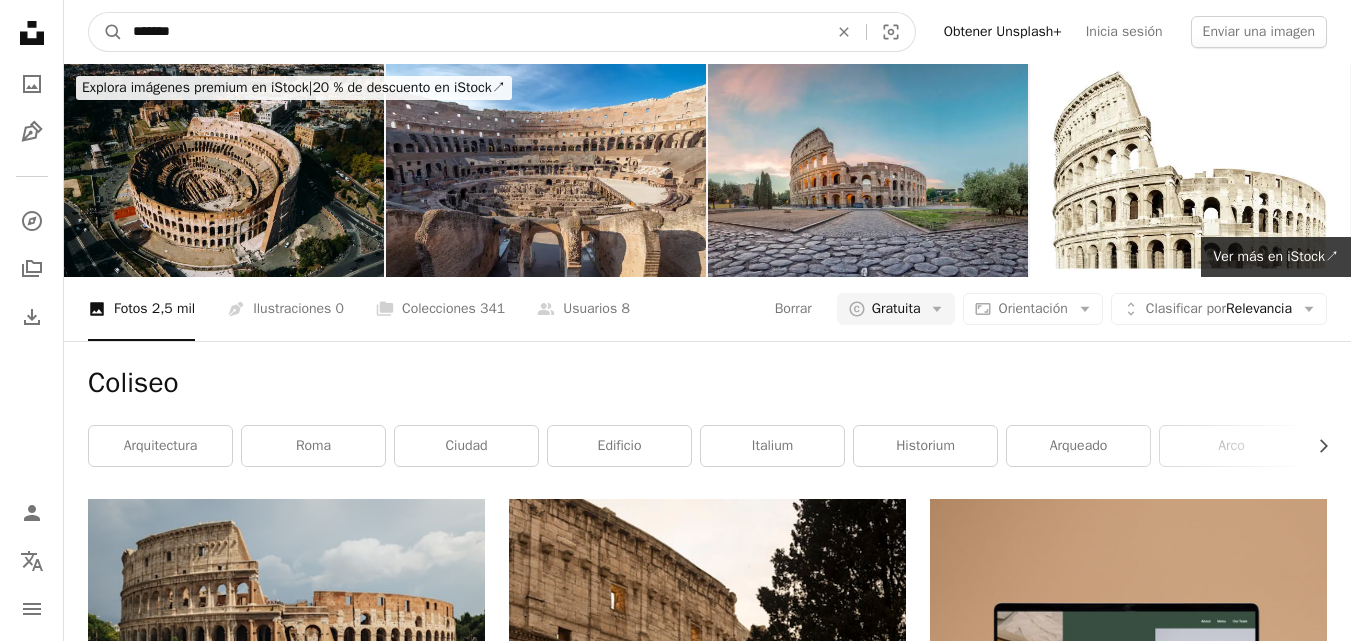 drag, startPoint x: 417, startPoint y: 18, endPoint x: 15, endPoint y: 59, distance: 404.0854 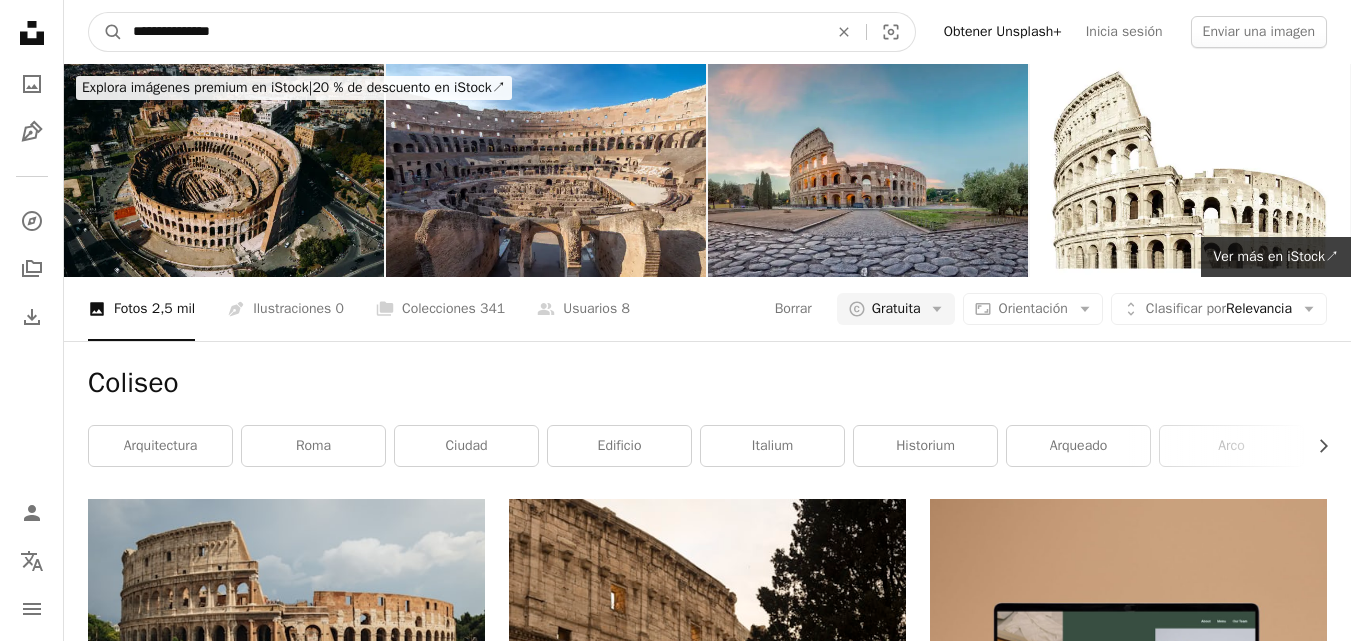 type on "**********" 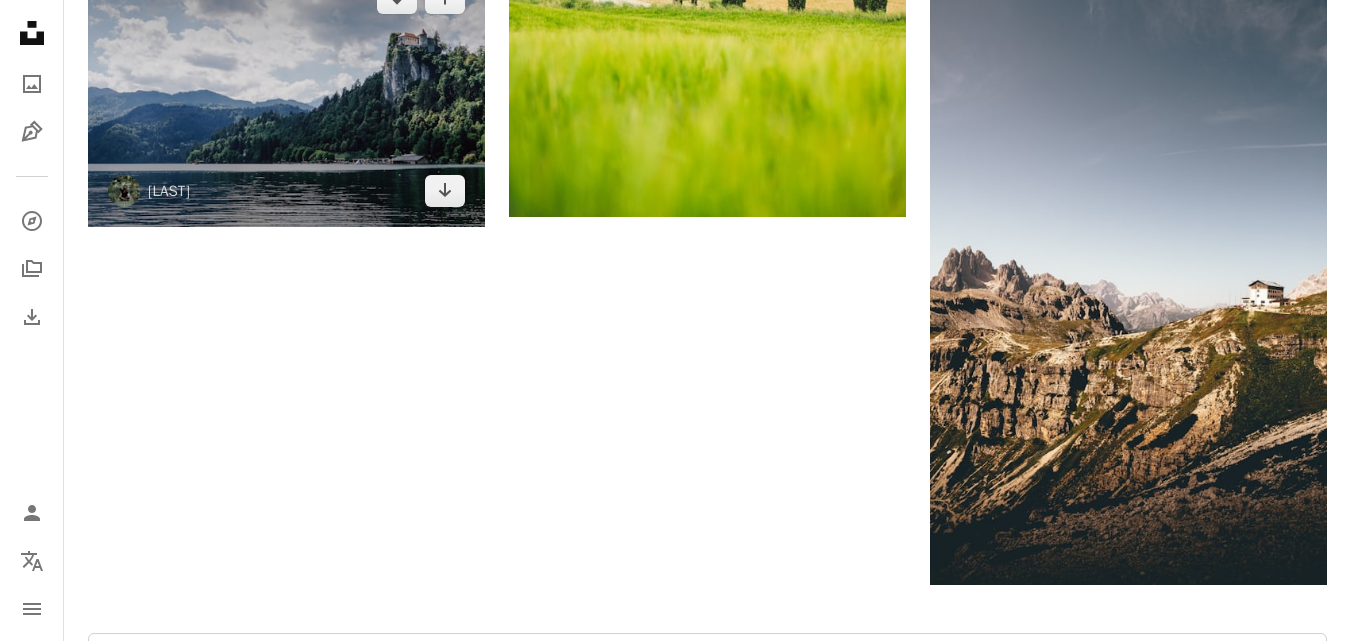 scroll, scrollTop: 3555, scrollLeft: 0, axis: vertical 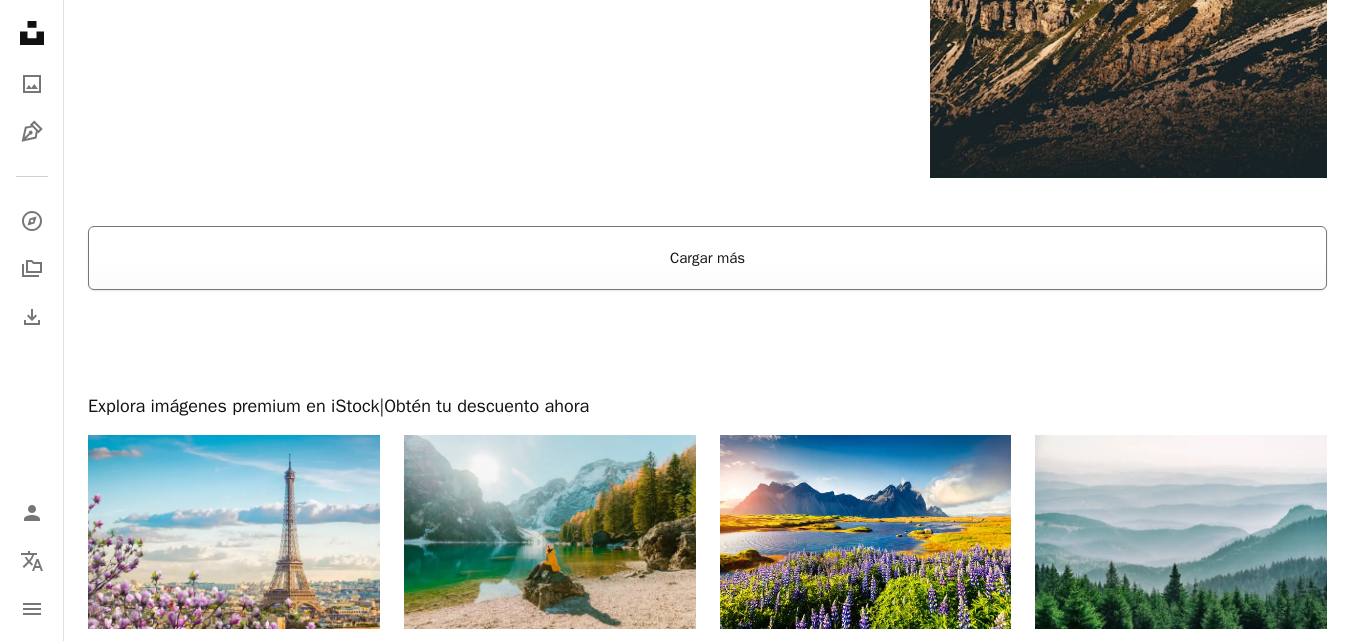 click on "Cargar más" at bounding box center [707, 258] 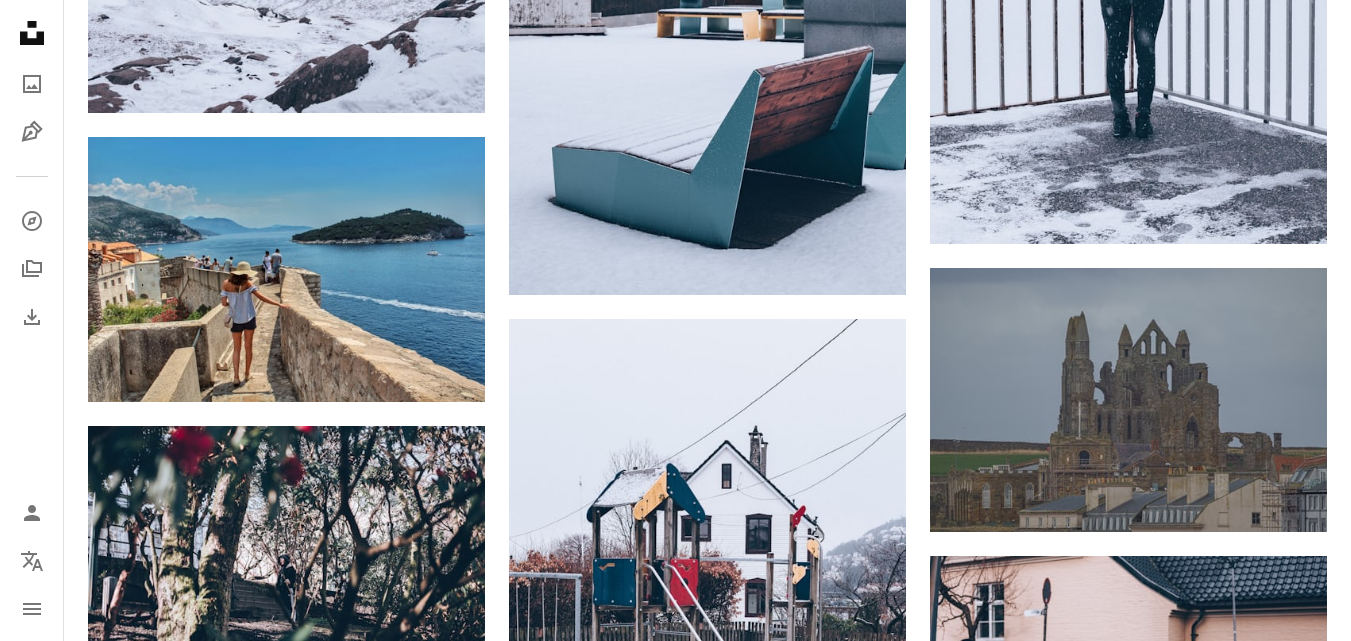 scroll, scrollTop: 13356, scrollLeft: 0, axis: vertical 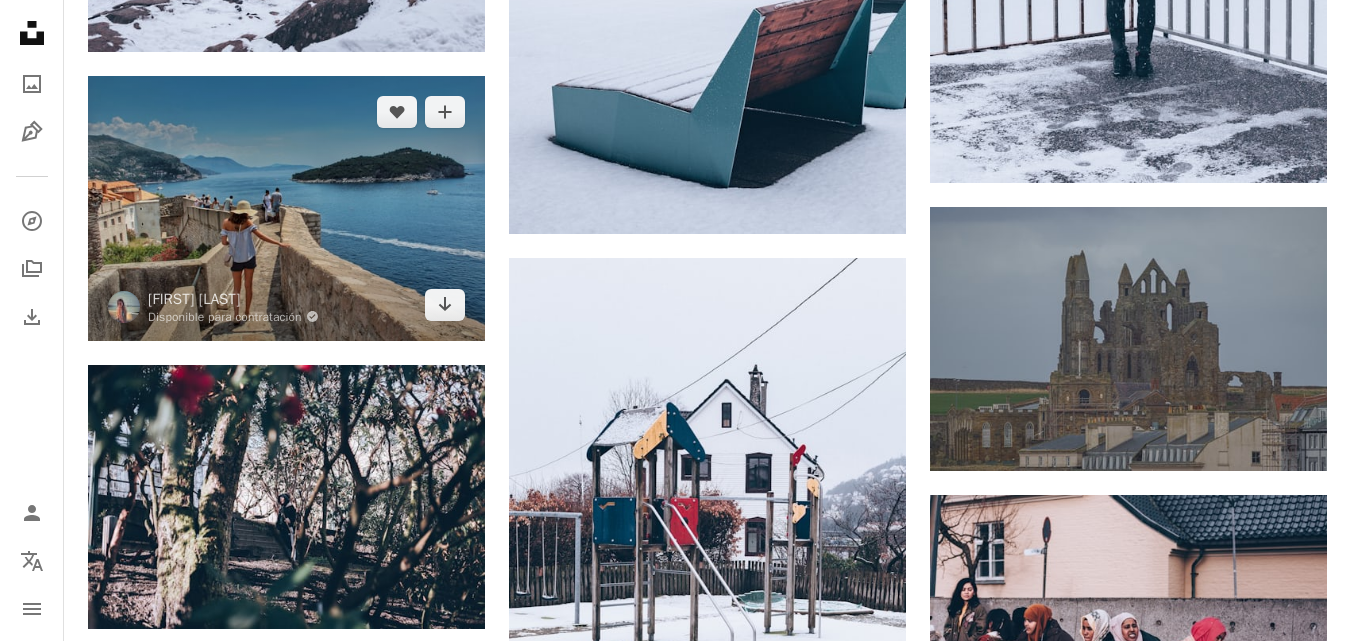 click at bounding box center [286, 208] 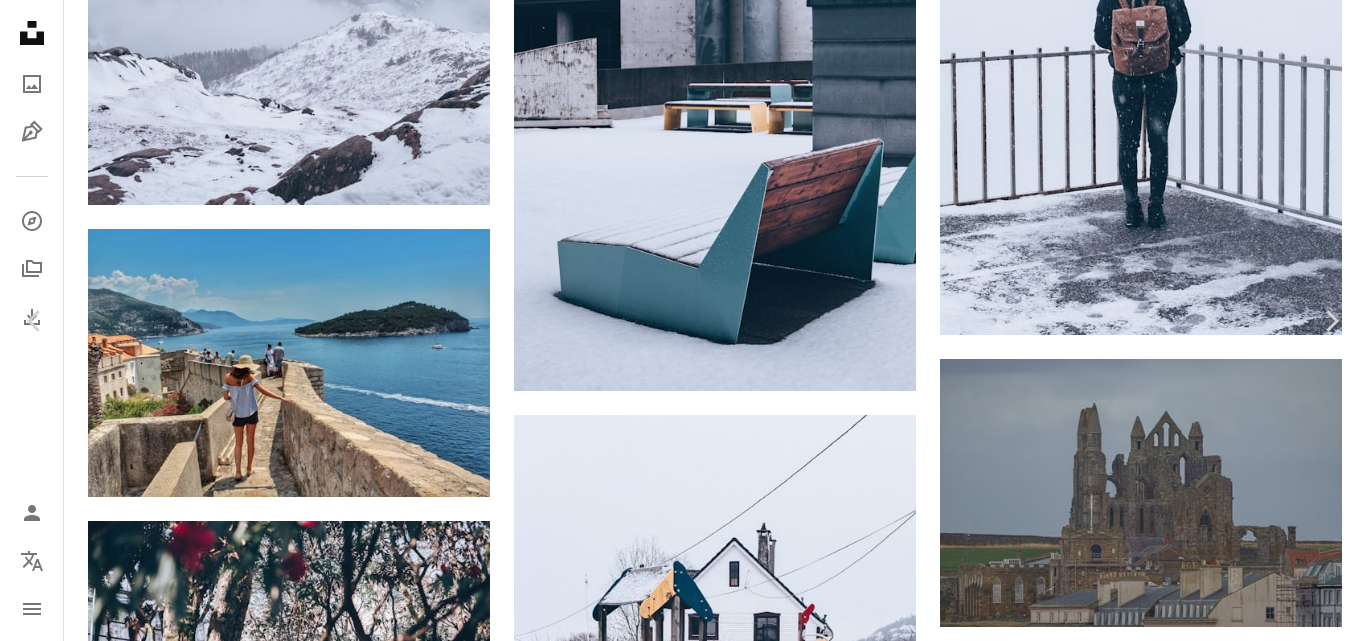 click on "Descargar gratis" at bounding box center [1160, 3431] 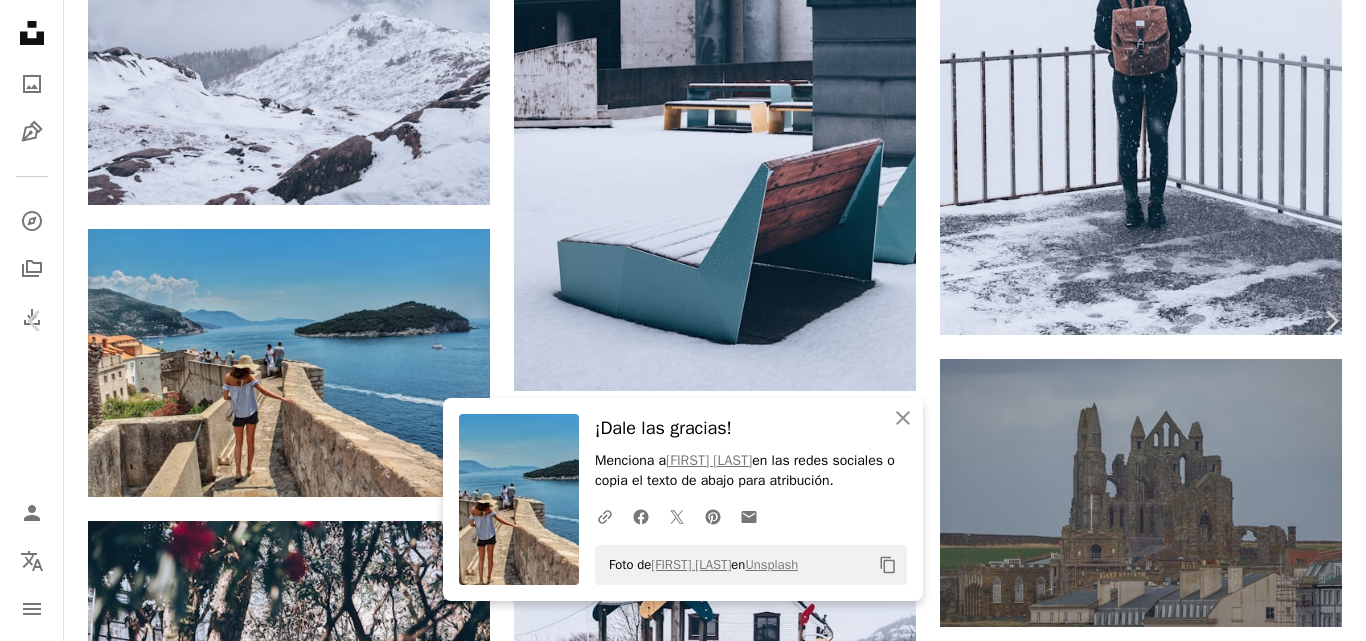 click on "An X shape Chevron left Chevron right An X shape Cerrar ¡Dale las gracias! Menciona a  Patricia Jekki  en las redes sociales o copia el texto de abajo para atribución. A URL sharing icon (chains) Facebook icon X (formerly Twitter) icon Pinterest icon An envelope Foto de  Patricia Jekki  en  Unsplash
Copy content Patricia Jekki Disponible para contratación A checkmark inside of a circle A heart A plus sign Descargar gratis Chevron down Zoom in Visualizaciones 144.507 Descargas 1891 A forward-right arrow Compartir Info icon Información More Actions A map marker Dubrovnik, Croatia Calendar outlined Publicado el  5 de septiembre de 2019 Camera Canon, EOS REBEL T5 Safety Uso gratuito bajo la  Licencia Unsplash viajar mar verano pared Europa castillo Paisajes vista turismo Croacia caminar turista viaje Arriba Dubrovnik Sombreros shorts histórico Humano azul Imágenes gratuitas Explora imágenes premium relacionadas en iStock  |  Ahorra un 20 % con el código UNSPLASH20 Ver más en iStock  ↗ A heart" at bounding box center [683, 3704] 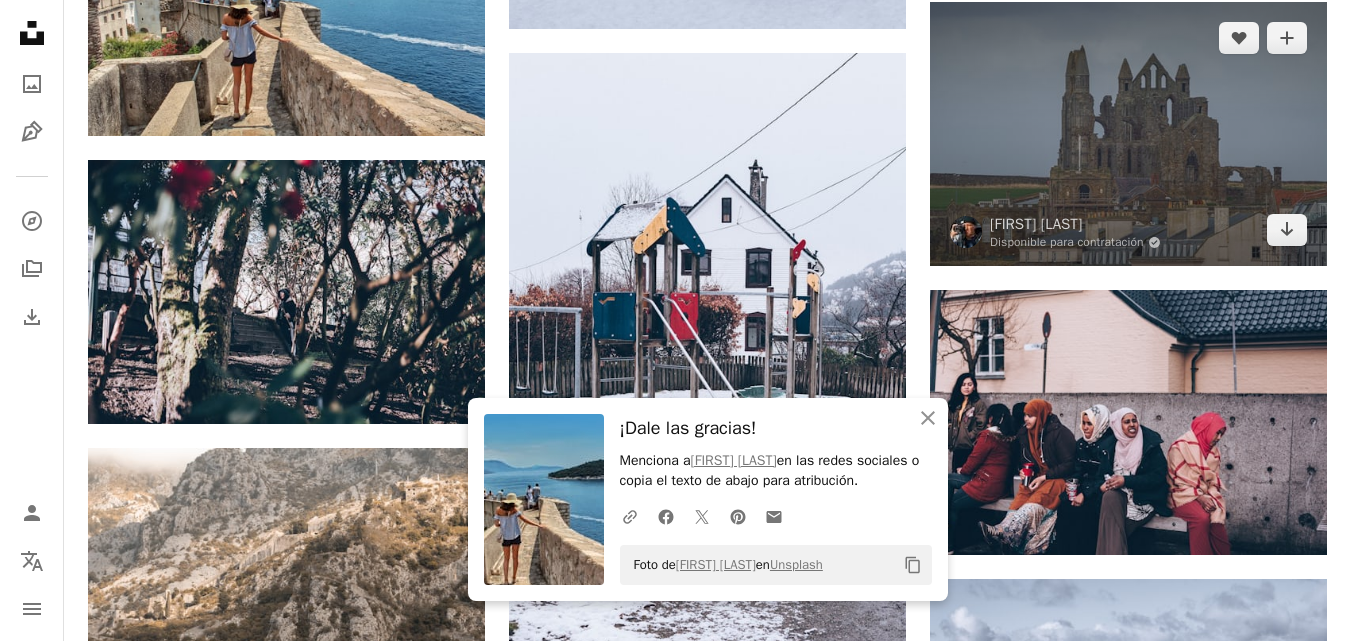 scroll, scrollTop: 13562, scrollLeft: 0, axis: vertical 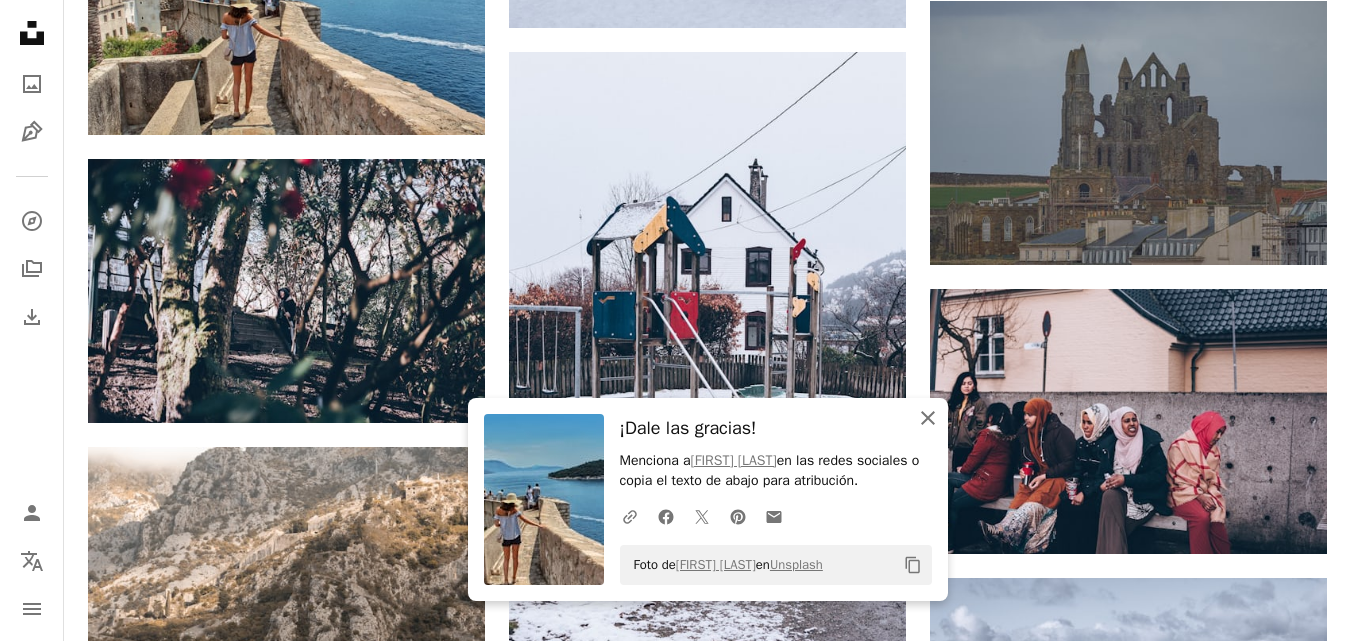 click on "An X shape" 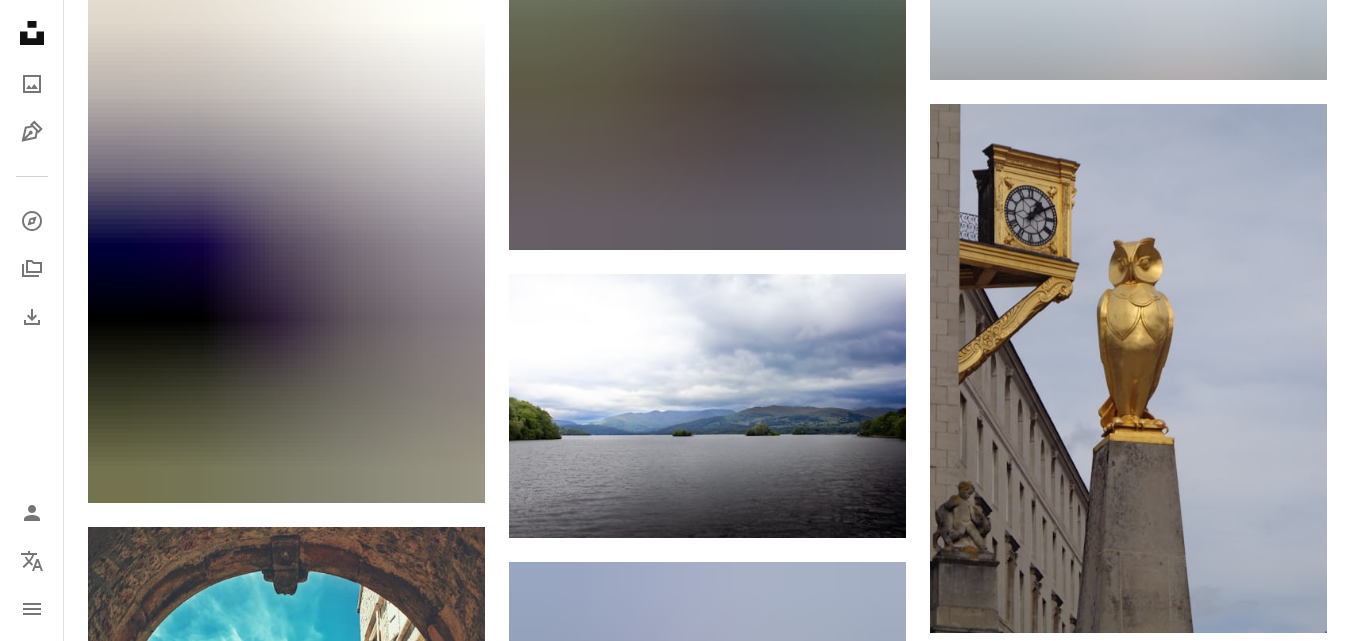 scroll, scrollTop: 18521, scrollLeft: 0, axis: vertical 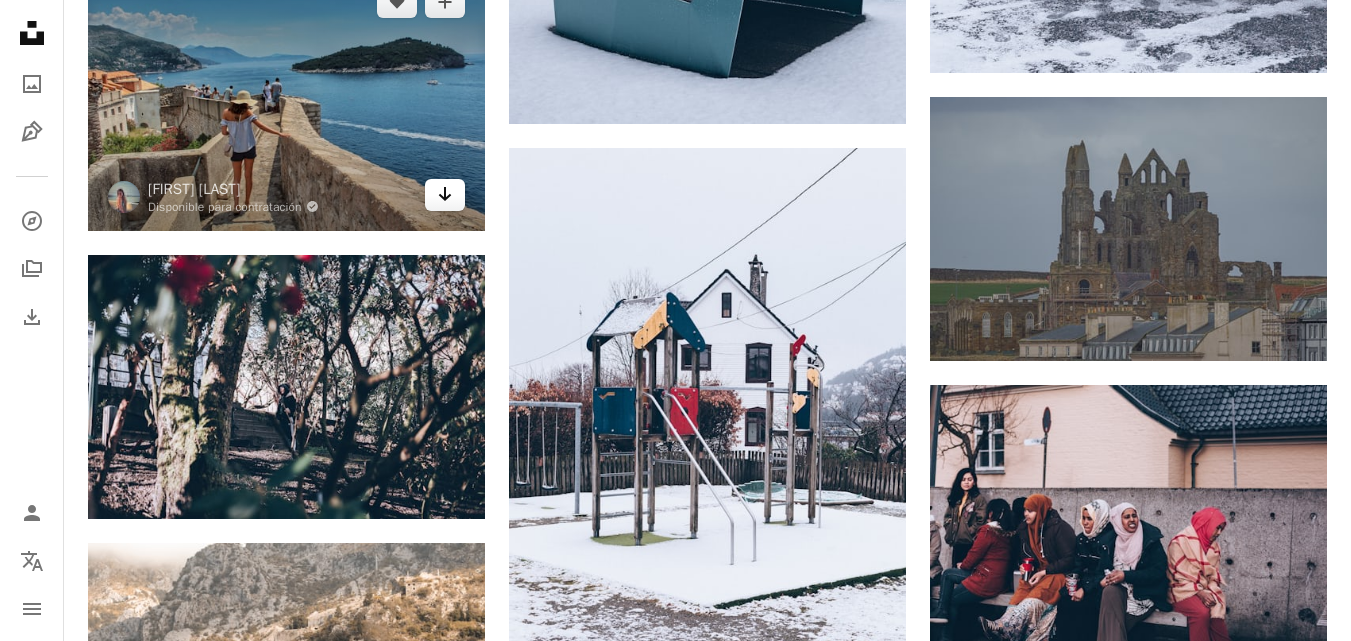 click on "Arrow pointing down" 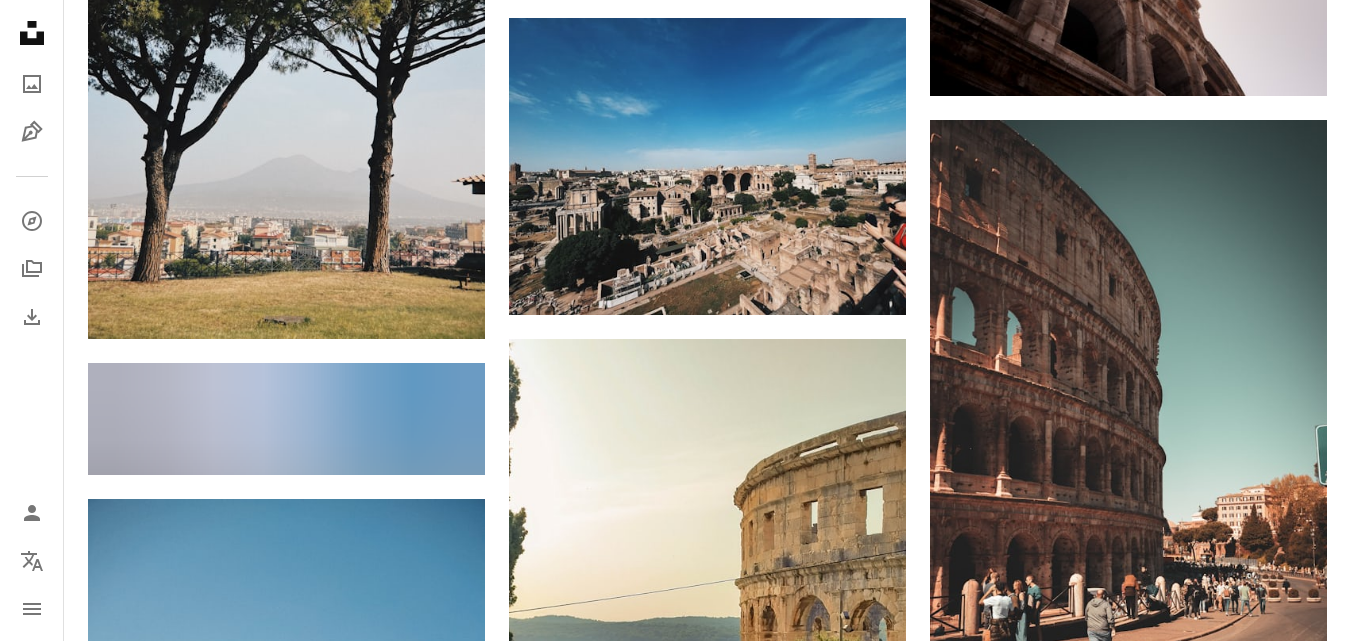 scroll, scrollTop: 2196, scrollLeft: 0, axis: vertical 